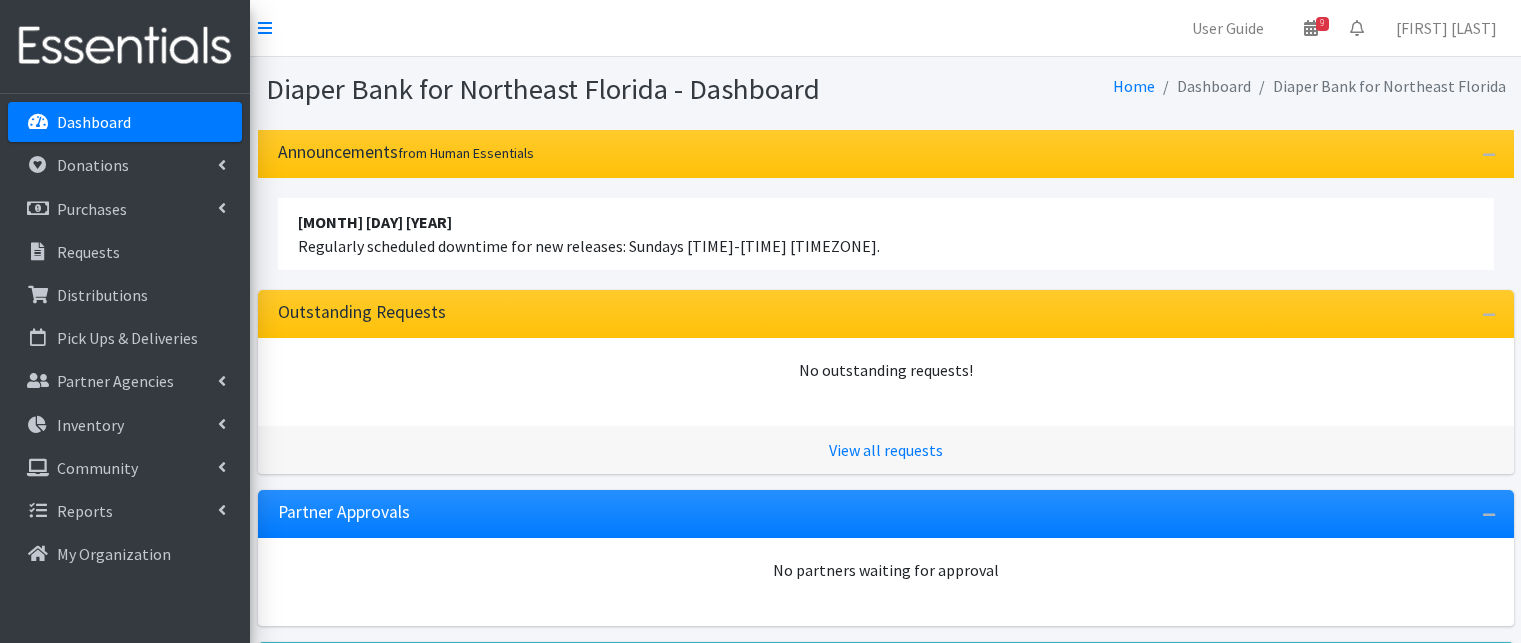 scroll, scrollTop: 0, scrollLeft: 0, axis: both 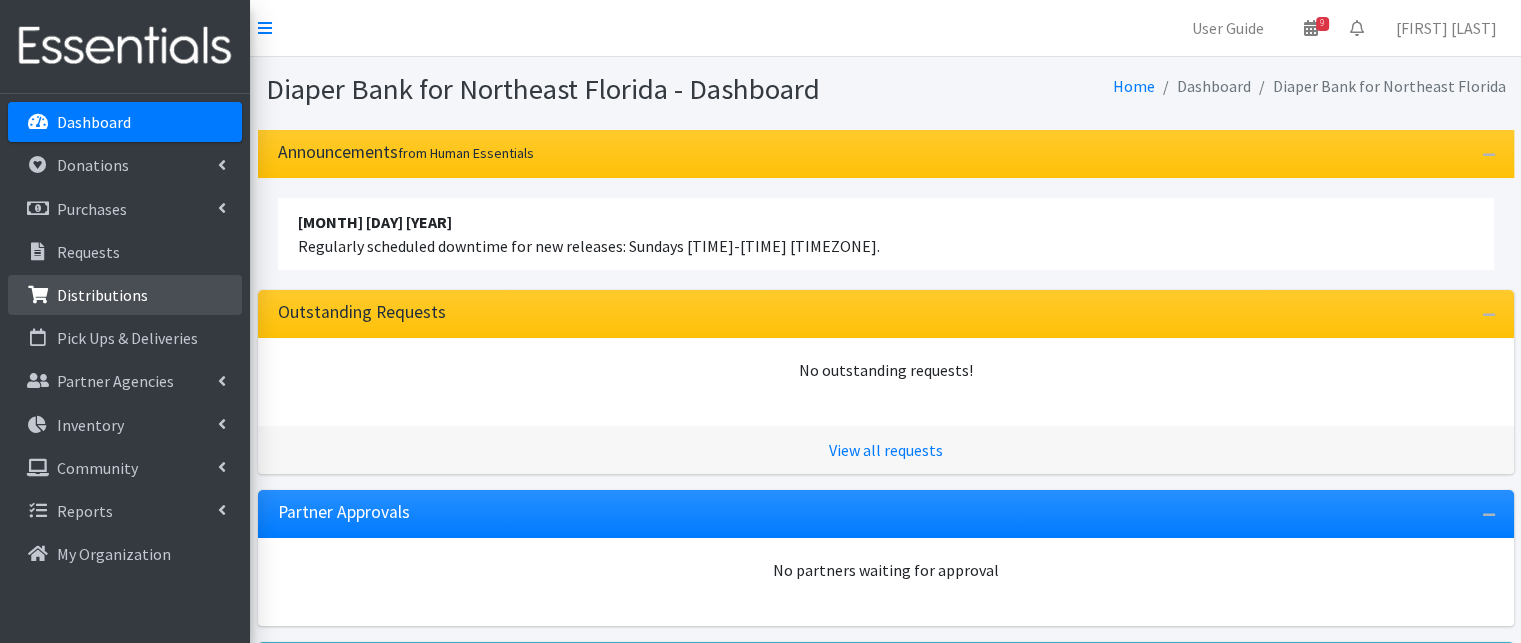 click on "Distributions" at bounding box center (102, 295) 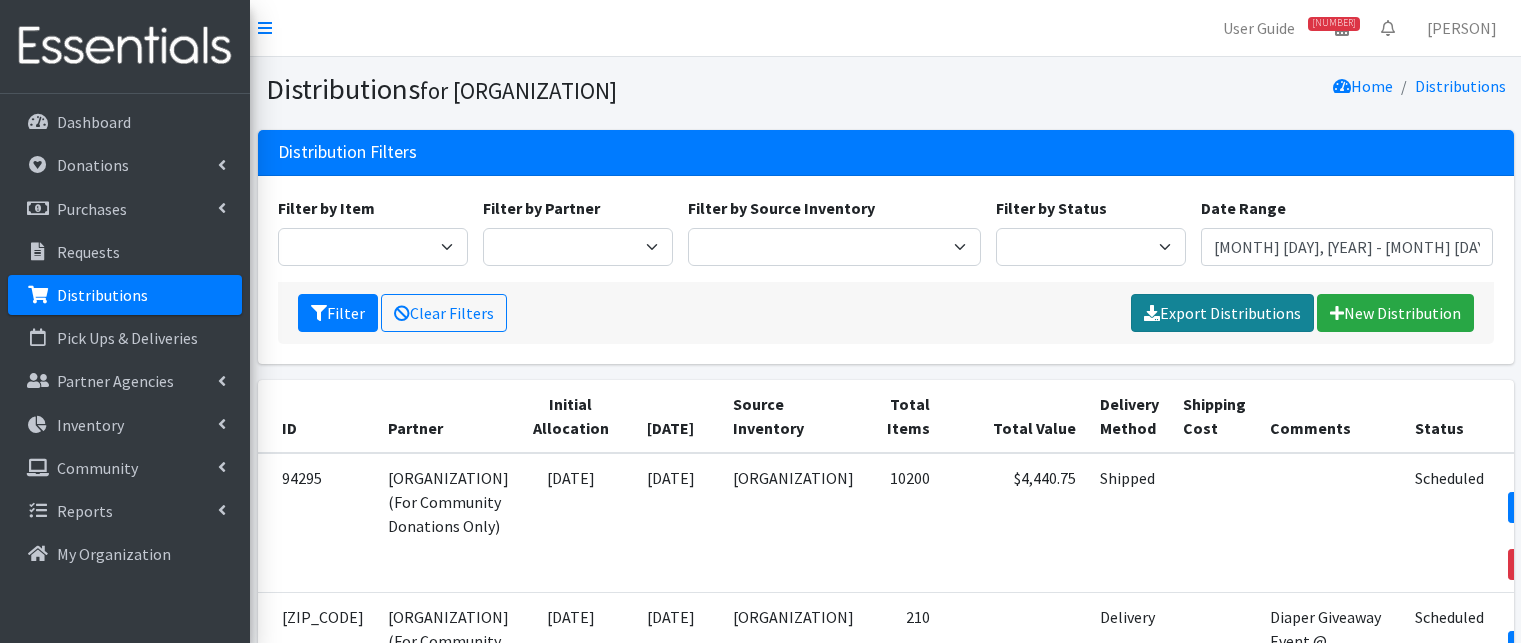 scroll, scrollTop: 0, scrollLeft: 0, axis: both 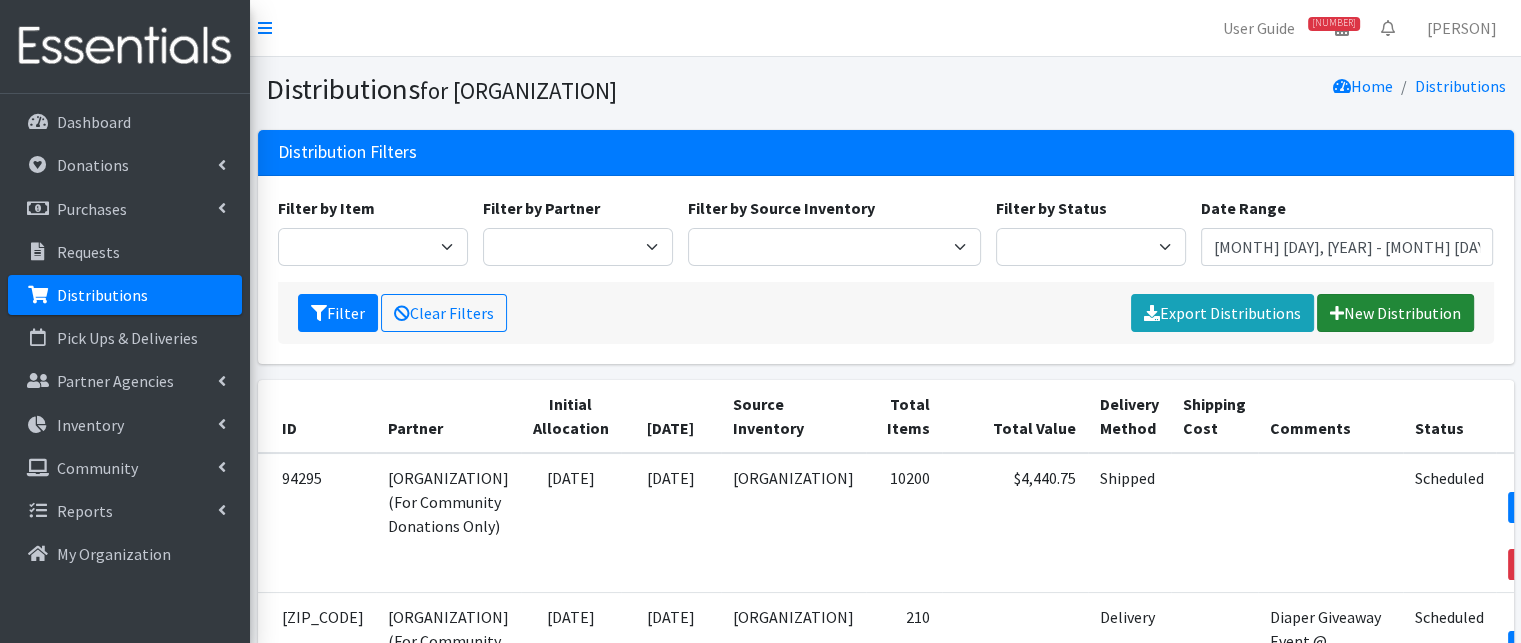 click on "New Distribution" at bounding box center [1395, 313] 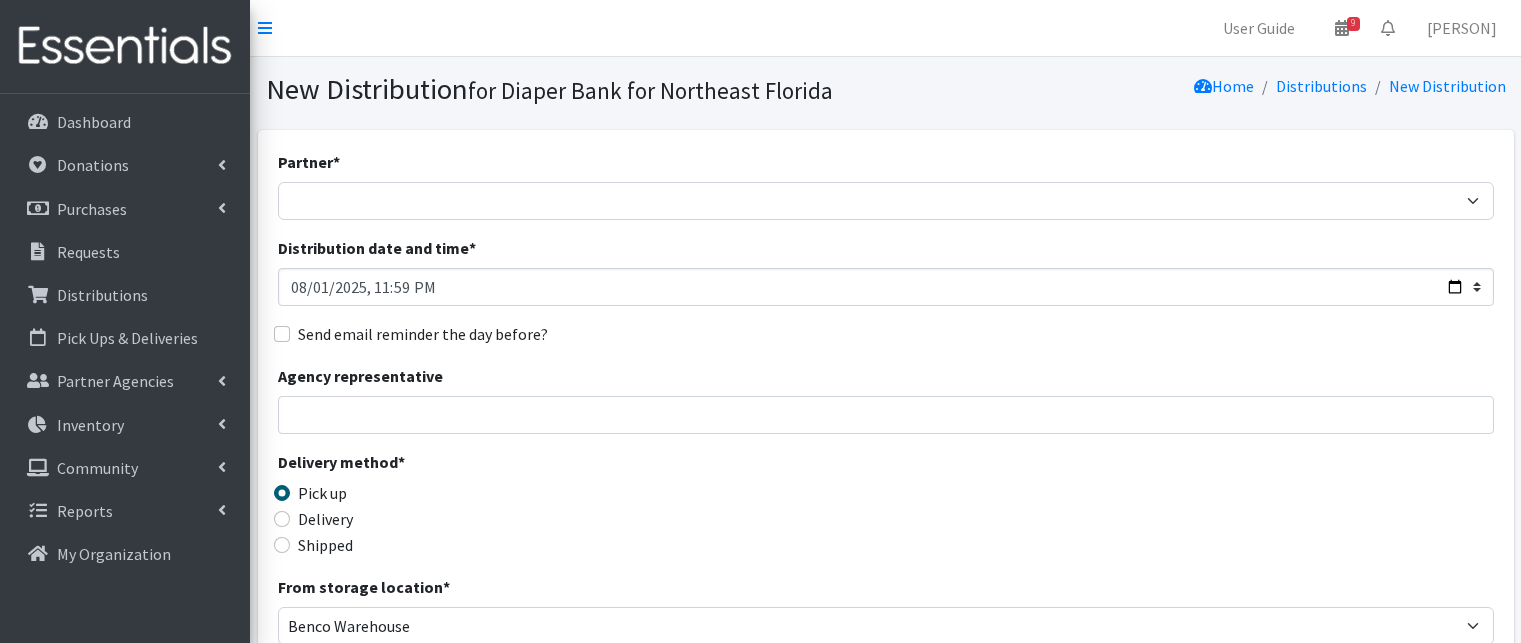 scroll, scrollTop: 0, scrollLeft: 0, axis: both 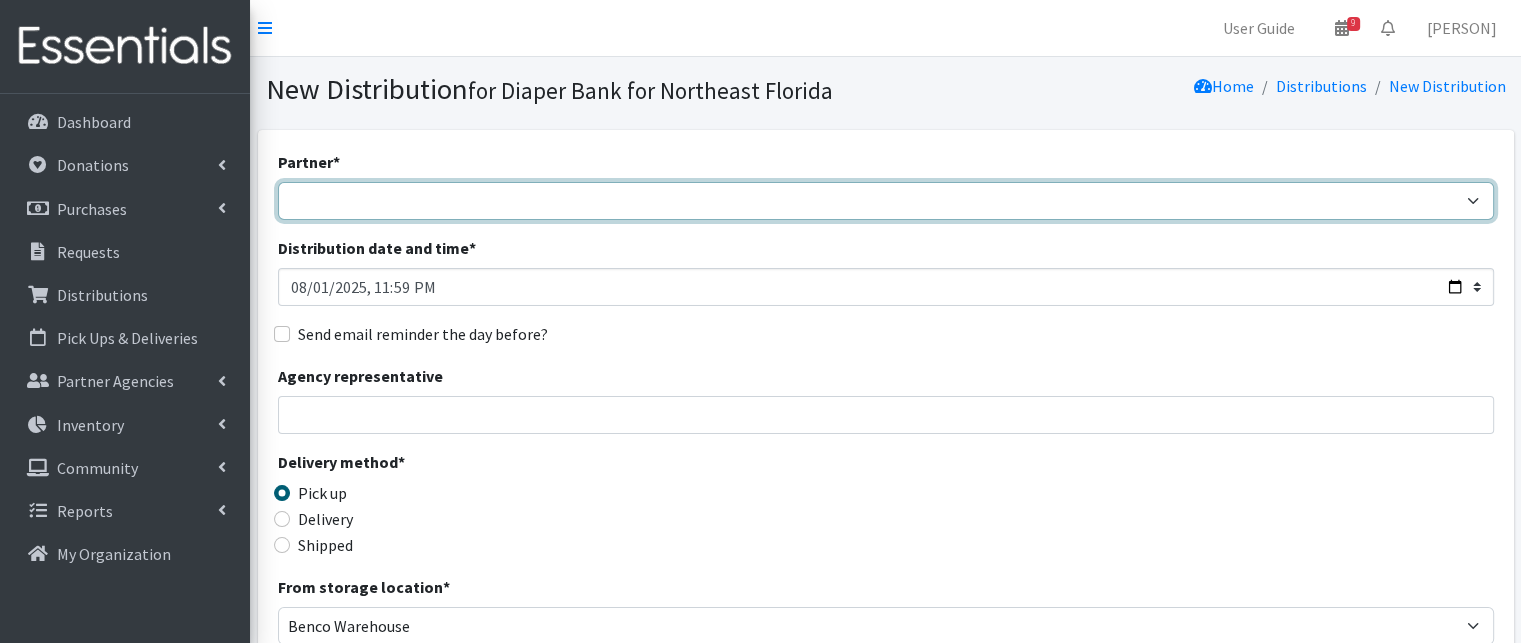 click on "[ORGANIZATION]
[ORGANIZATION]
[ORGANIZATION]
[ORGANIZATION]
[ORGANIZATION]
[ORGANIZATION]
[ORGANIZATION]
[ORGANIZATION]
[ORGANIZATION]
[ORGANIZATION]
[ORGANIZATION]
[ORGANIZATION]
[ORGANIZATION]
[ORGANIZATION]
[ORGANIZATION]
[ORGANIZATION] - [PERSON]
[ORGANIZATION] - [PERSON]
[ORGANIZATION]
[ORGANIZATION]
[ORGANIZATION]
[ORGANIZATION]
[ORGANIZATION]
[ORGANIZATION]" at bounding box center (886, 201) 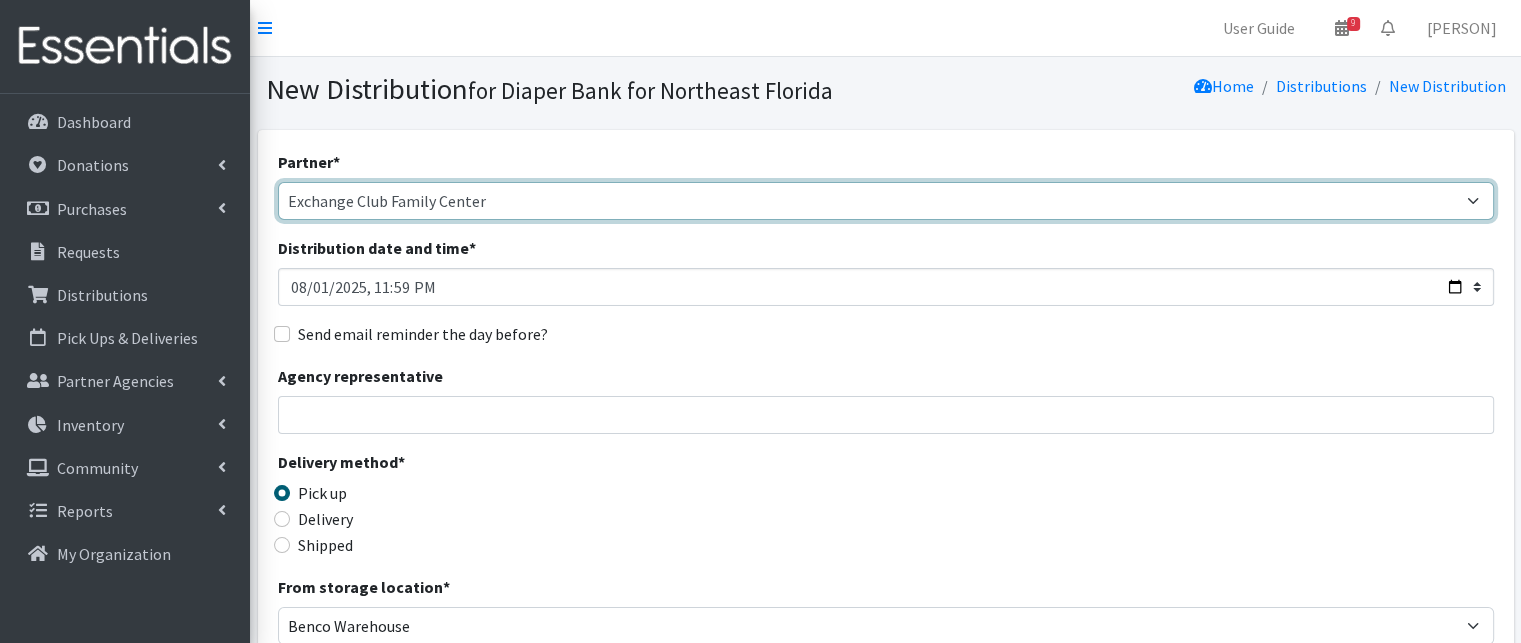 click on "Adore Me Nanny
Baby Luv Pregnancy Center
Children of Inmates
Daniel Kids
Diaper Bank (Direct Distribution)
Diaper Bank for Northeast Florida (For Community Donations Only)
Early Learning Coalition of Duval
Exchange Club Family Center
Family Promise of Jacksonville
Family Support Services (Center of Hope)
Gateway-Steps to Recovery
Hadassah's Hope
Inspire to Rise
Jonathan Jean Foundation
National Doula Network
National Doula Network - Marie Hester
National Doula Network - Sharon Lonix
Positive Family Pivot
Ronald McDonald House Charities of Jacksonville
Seeds of Love Outreach
Sunshine Health
Test Account
The Lotus Flower Project" at bounding box center [886, 201] 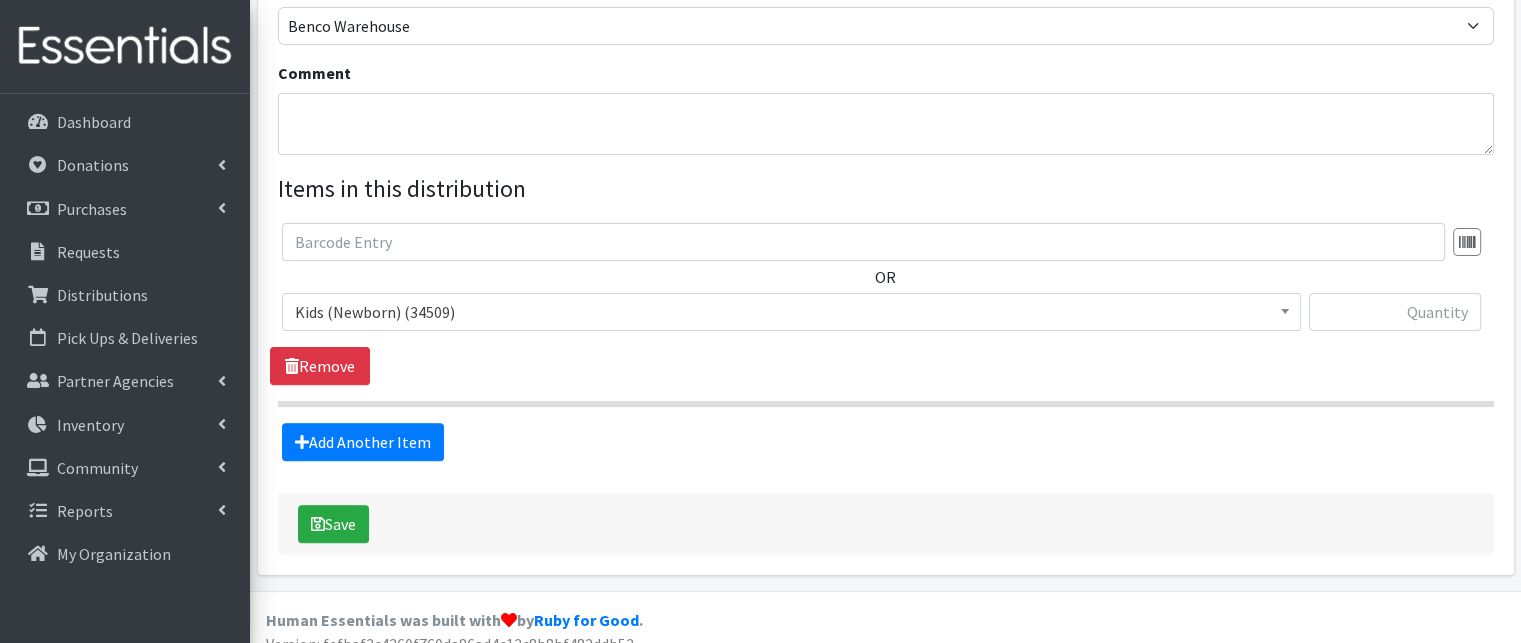 scroll, scrollTop: 100, scrollLeft: 0, axis: vertical 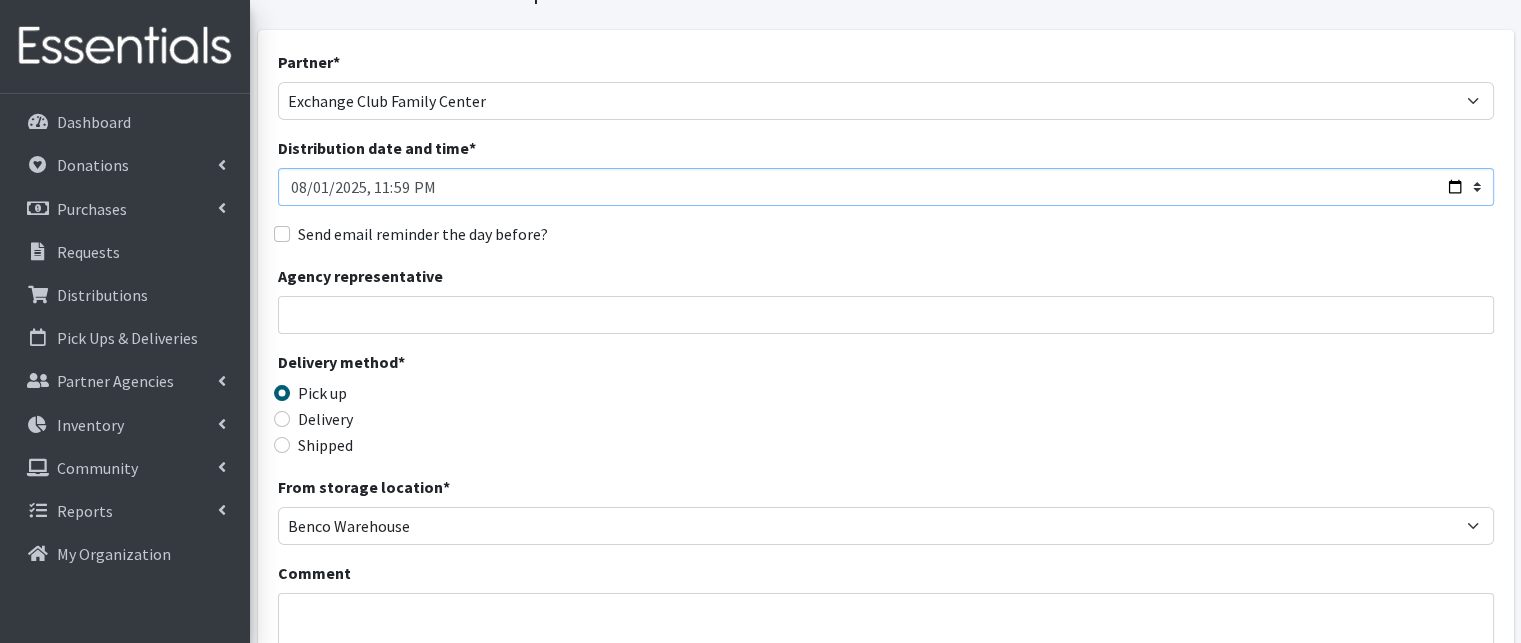 click on "Distribution date and time  *" at bounding box center (886, 187) 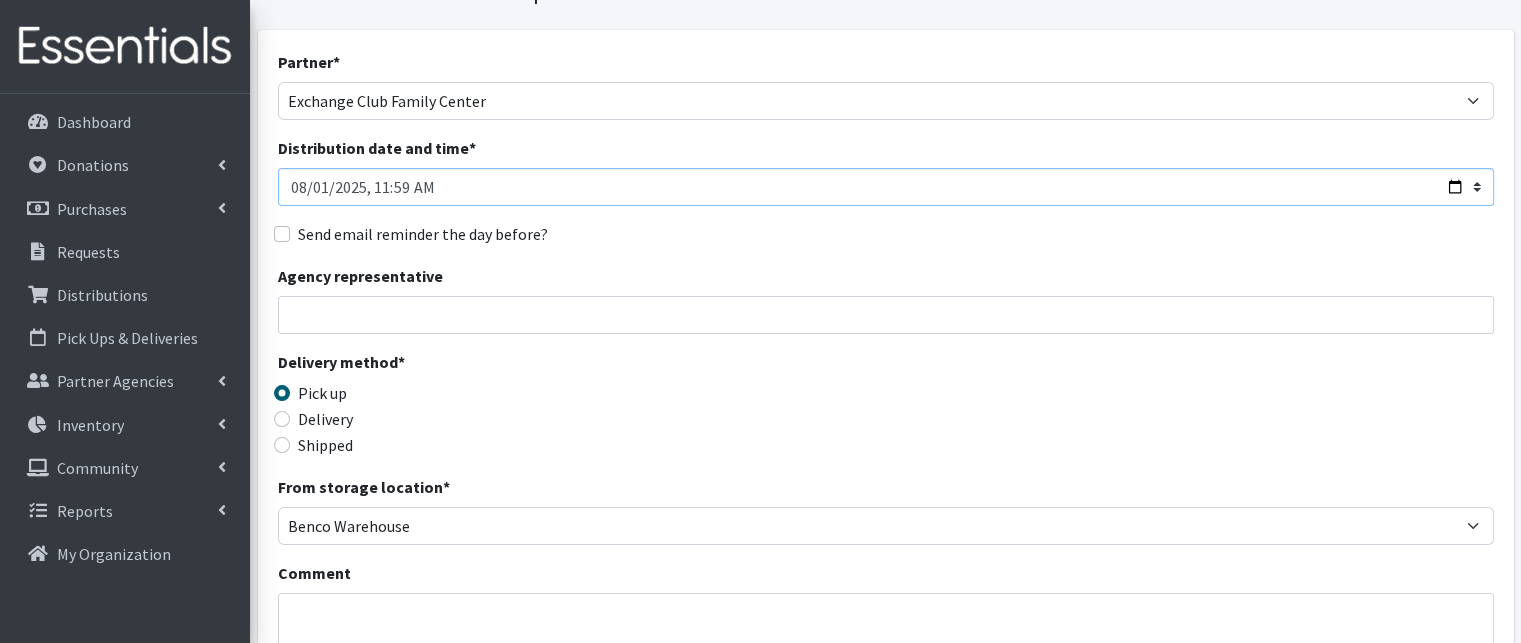 type on "2025-08-01T11:59" 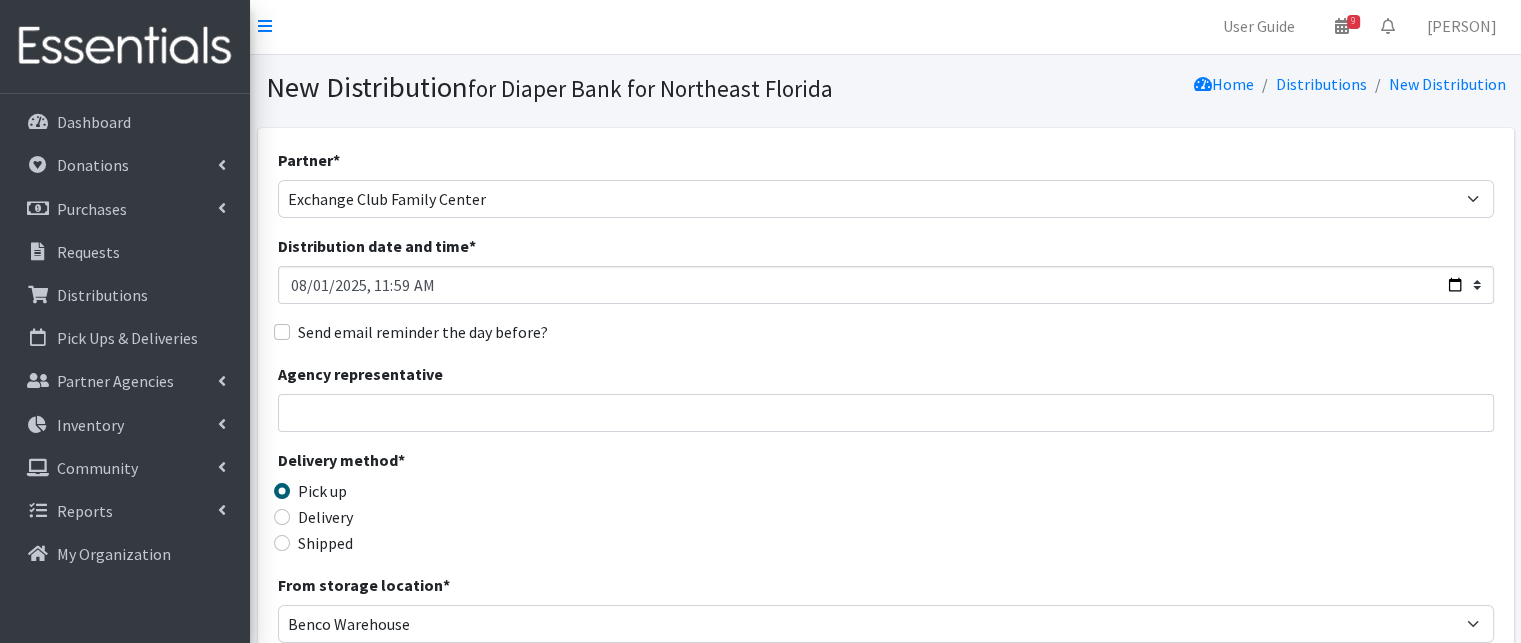 click on "Partner  *
Adore Me Nanny
Baby Luv Pregnancy Center
Children of Inmates
Daniel Kids
Diaper Bank (Direct Distribution)
Diaper Bank for Northeast Florida (For Community Donations Only)
Early Learning Coalition of Duval
Exchange Club Family Center
Family Promise of Jacksonville
Family Support Services (Center of Hope)
Gateway-Steps to Recovery
Hadassah's Hope
Inspire to Rise
Jonathan Jean Foundation
National Doula Network
National Doula Network - Marie Hester
National Doula Network - Sharon Lonix
Positive Family Pivot
Ronald McDonald House Charities of Jacksonville
Seeds of Love Outreach
Sunshine Health
Test Account
The Lotus Flower Project
Distribution date and time  *
Send email reminder the day before?
Agency representative
Delivery method  * Pick up Delivery Shipped
Shipping cost
From storage location  *
Benco Warehouse
Sunshine Health" at bounding box center (886, 603) 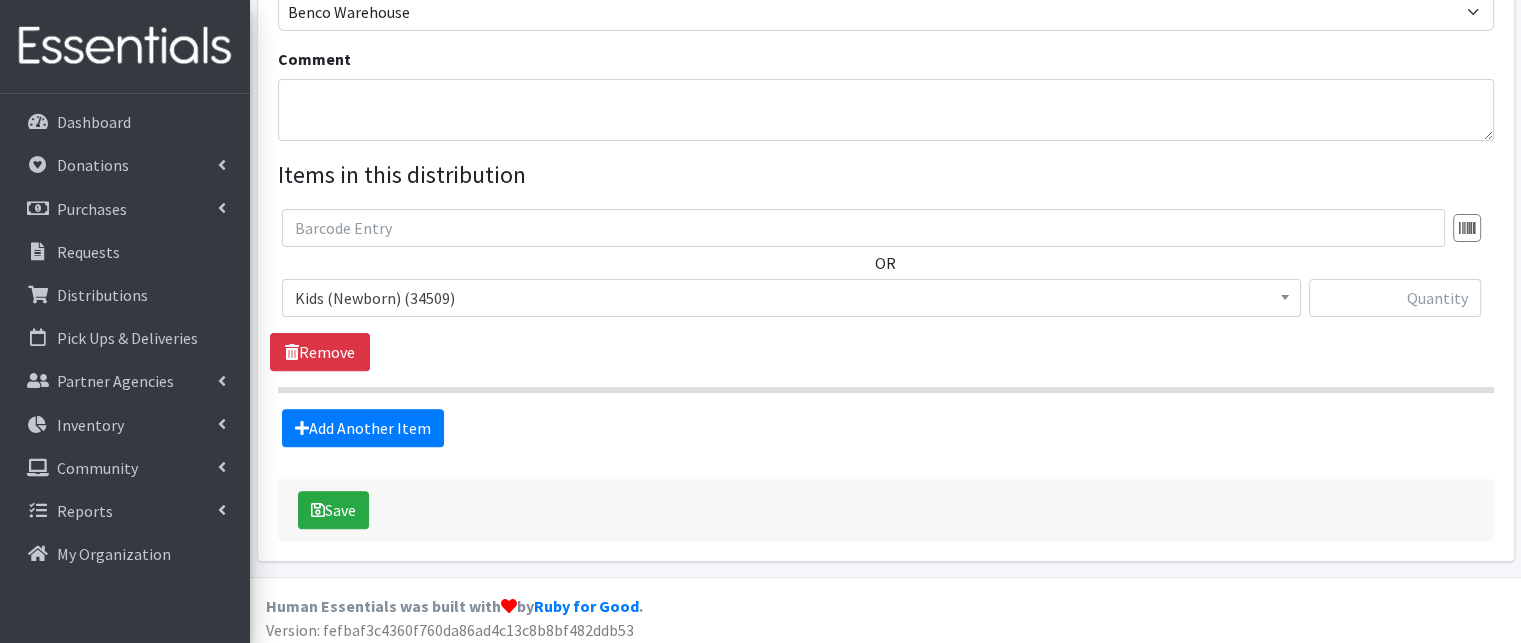 scroll, scrollTop: 620, scrollLeft: 0, axis: vertical 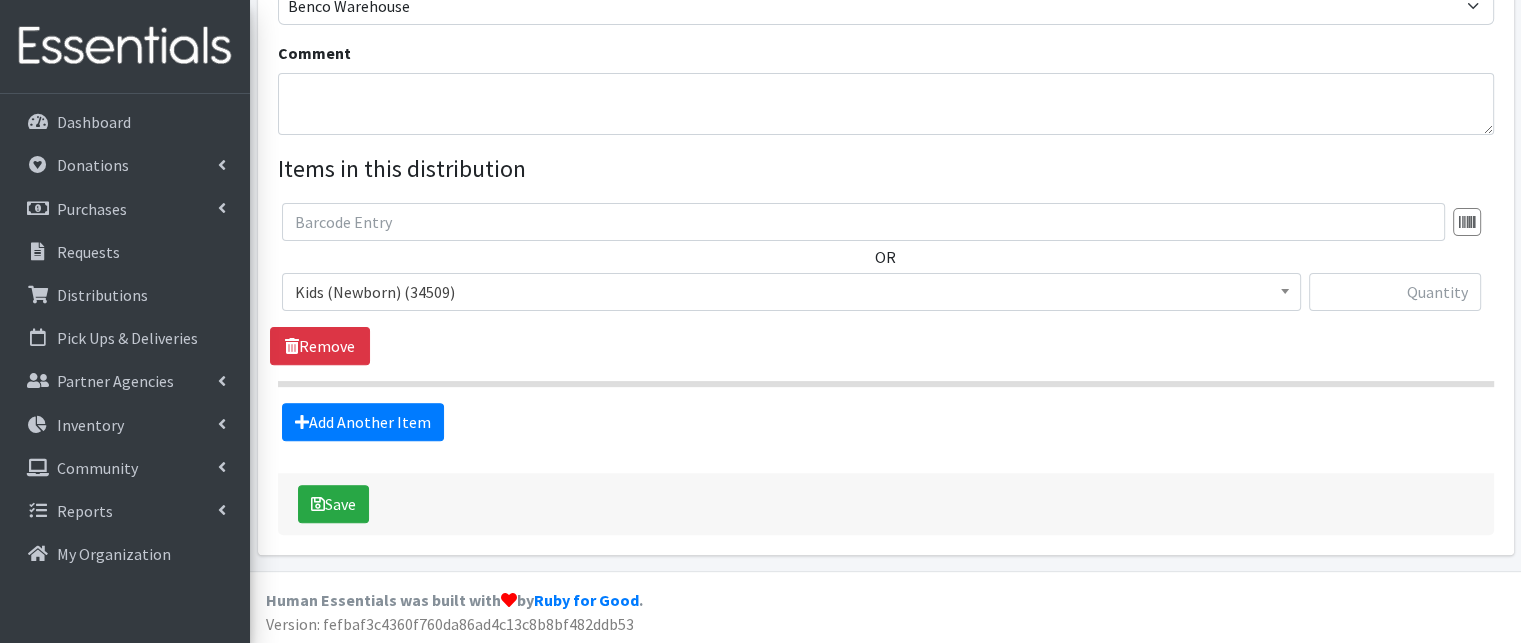 click on "Kids (Newborn) (34509)" at bounding box center (791, 292) 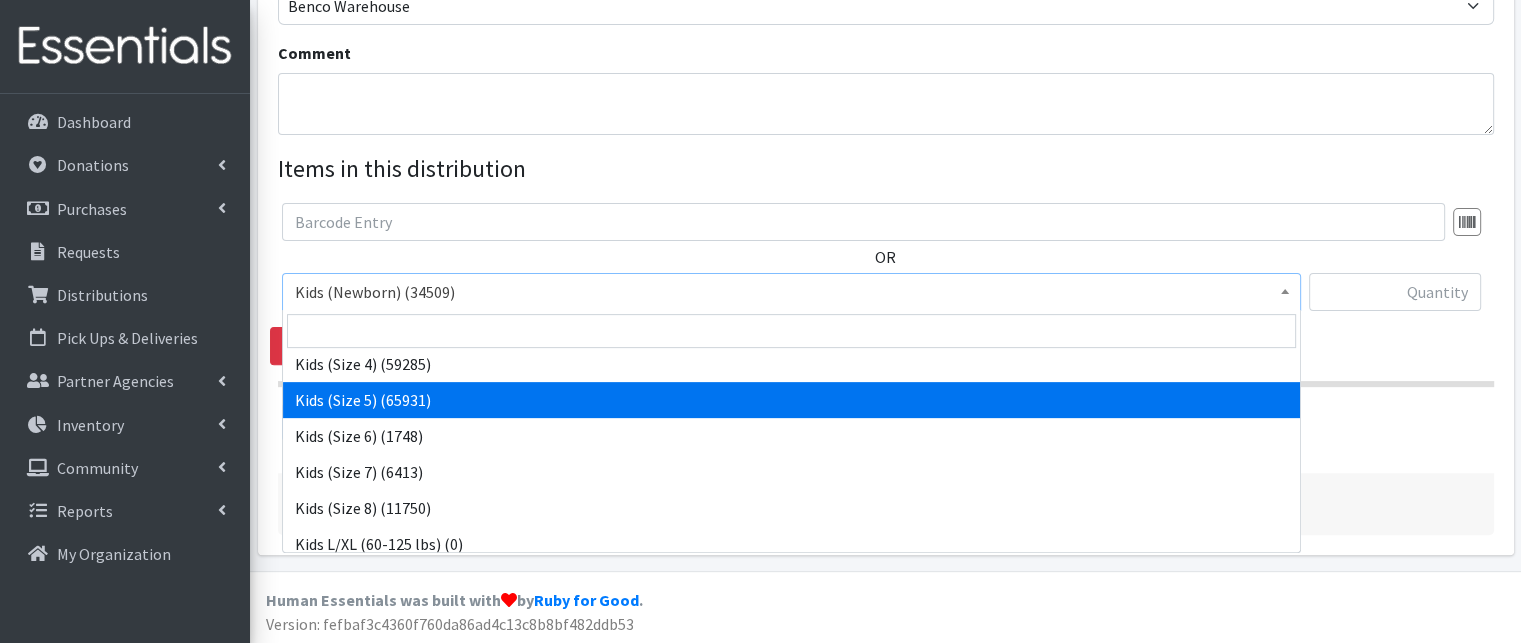 scroll, scrollTop: 176, scrollLeft: 0, axis: vertical 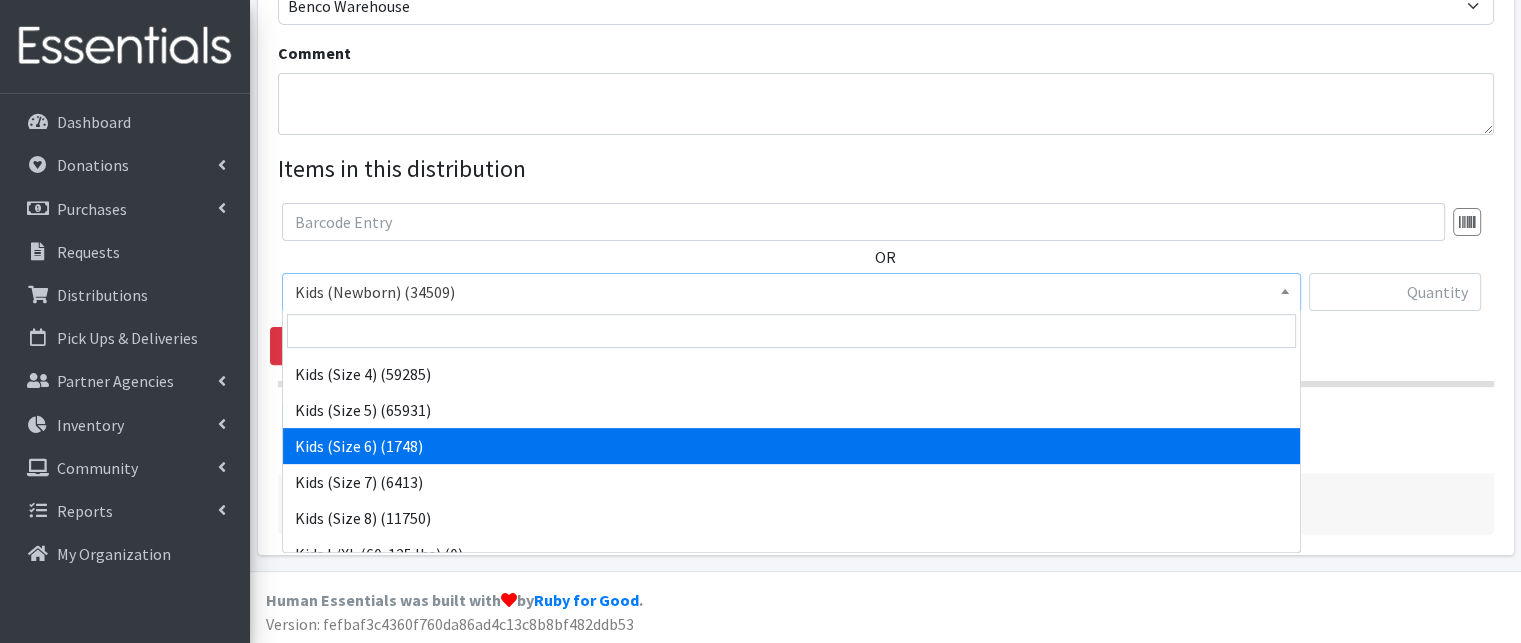 select on "4135" 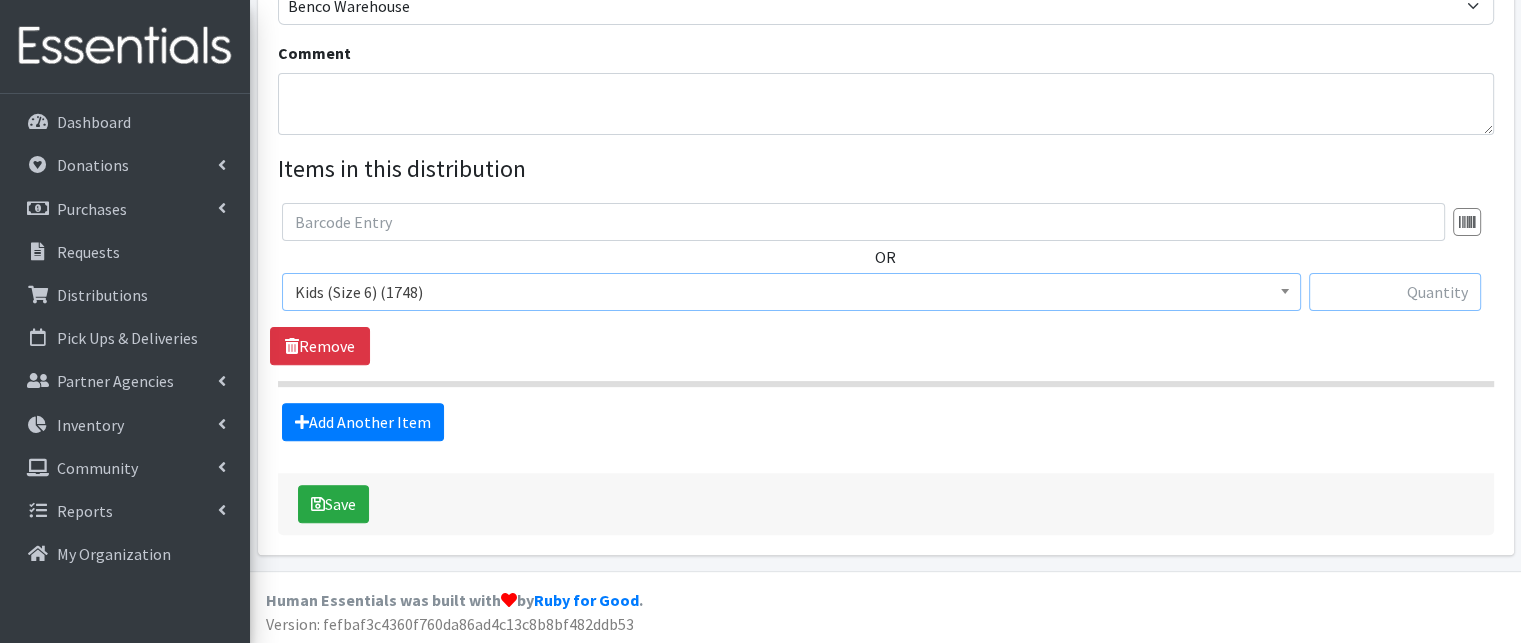 click at bounding box center (1395, 292) 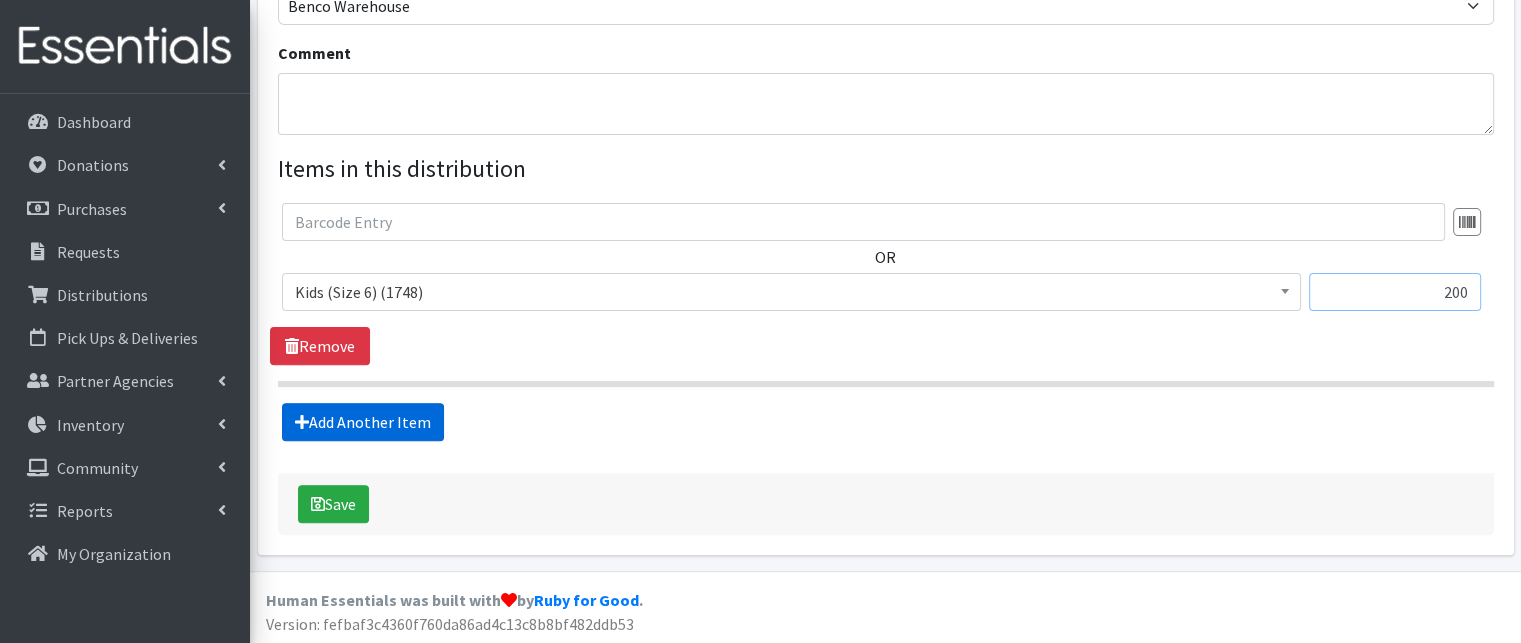 type on "200" 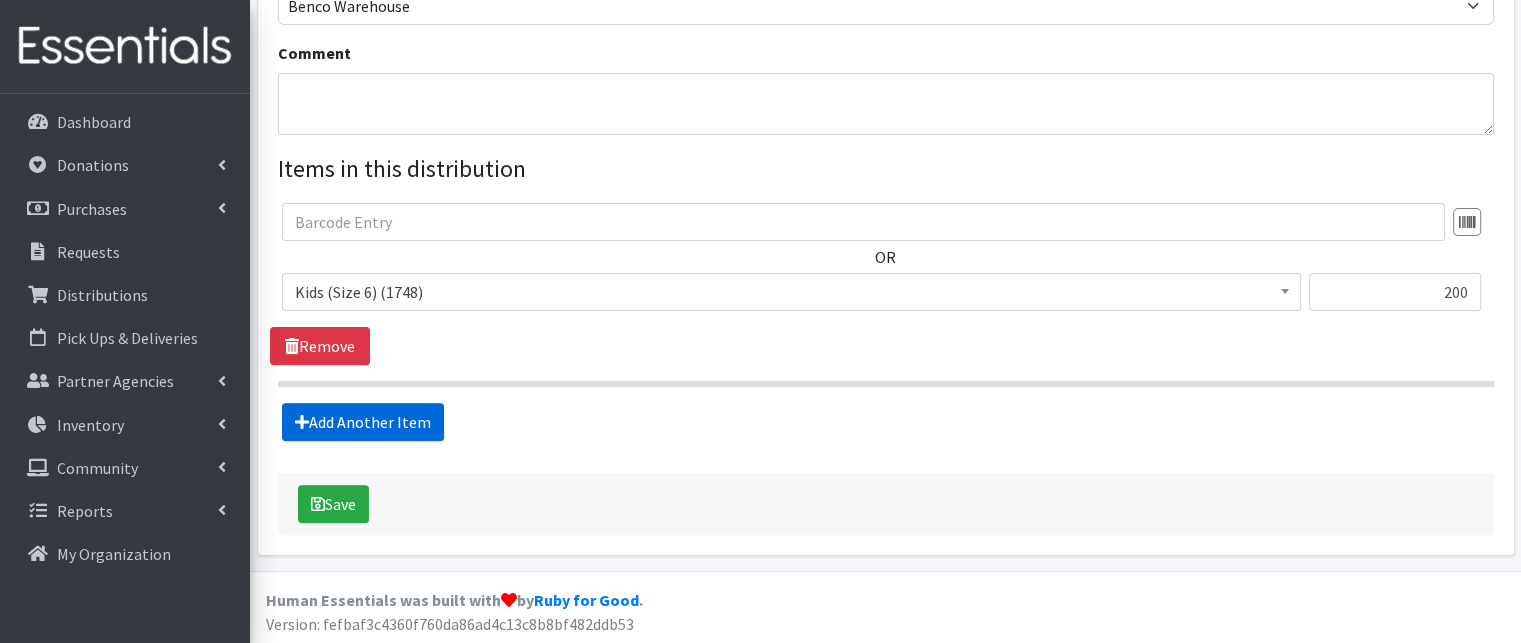 click on "Add Another Item" at bounding box center [363, 422] 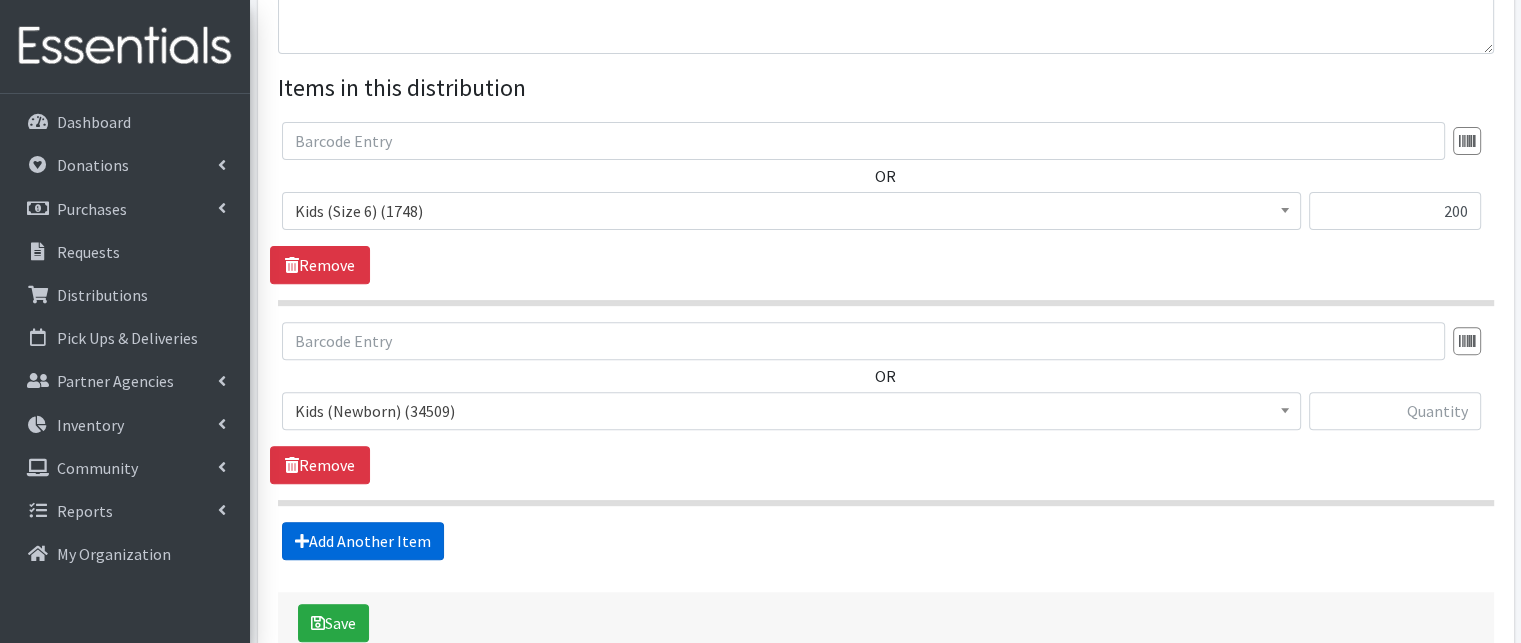 scroll, scrollTop: 820, scrollLeft: 0, axis: vertical 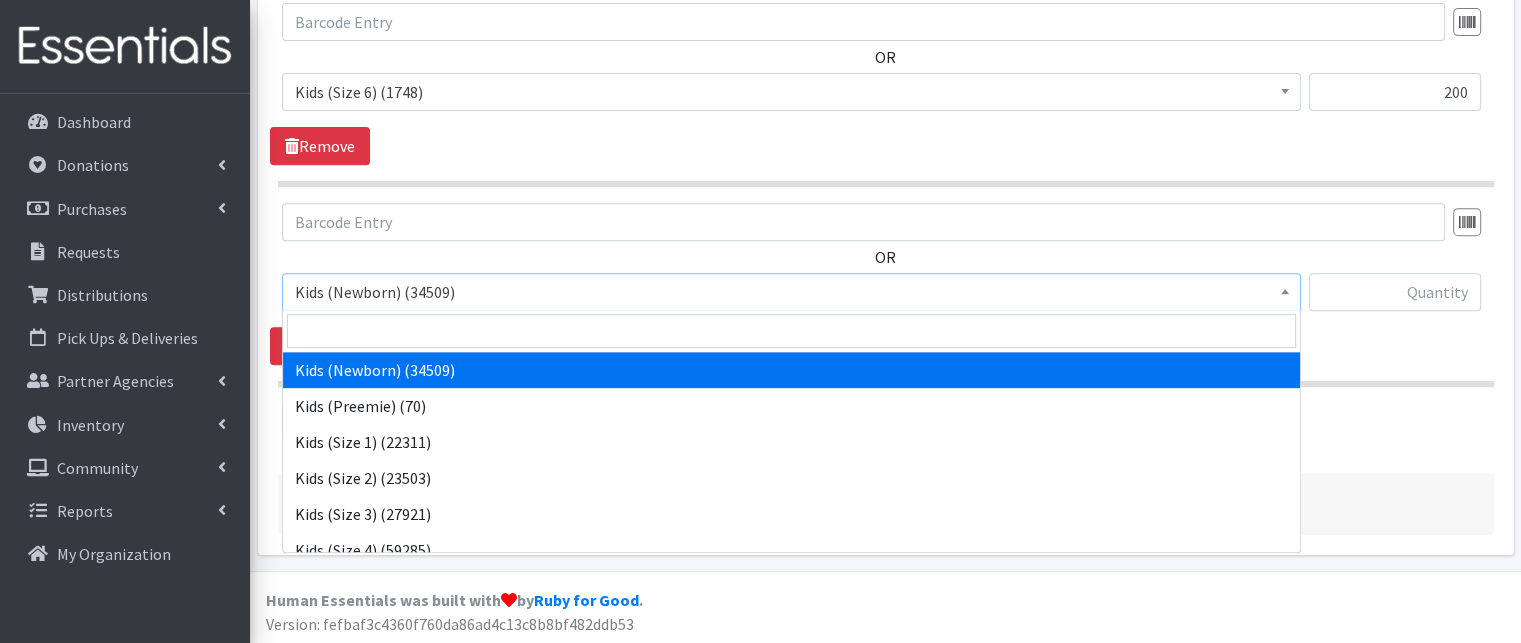 click on "Kids (Newborn) (34509)" at bounding box center (791, 292) 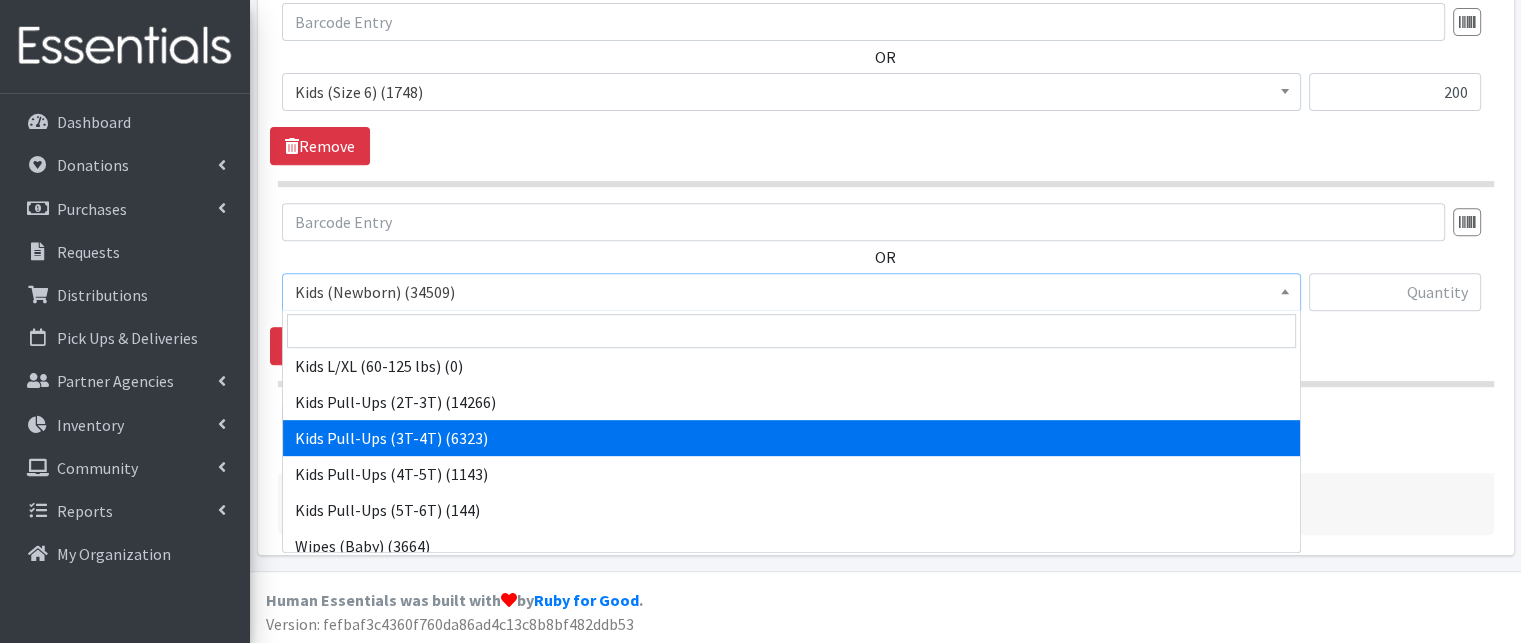 scroll, scrollTop: 376, scrollLeft: 0, axis: vertical 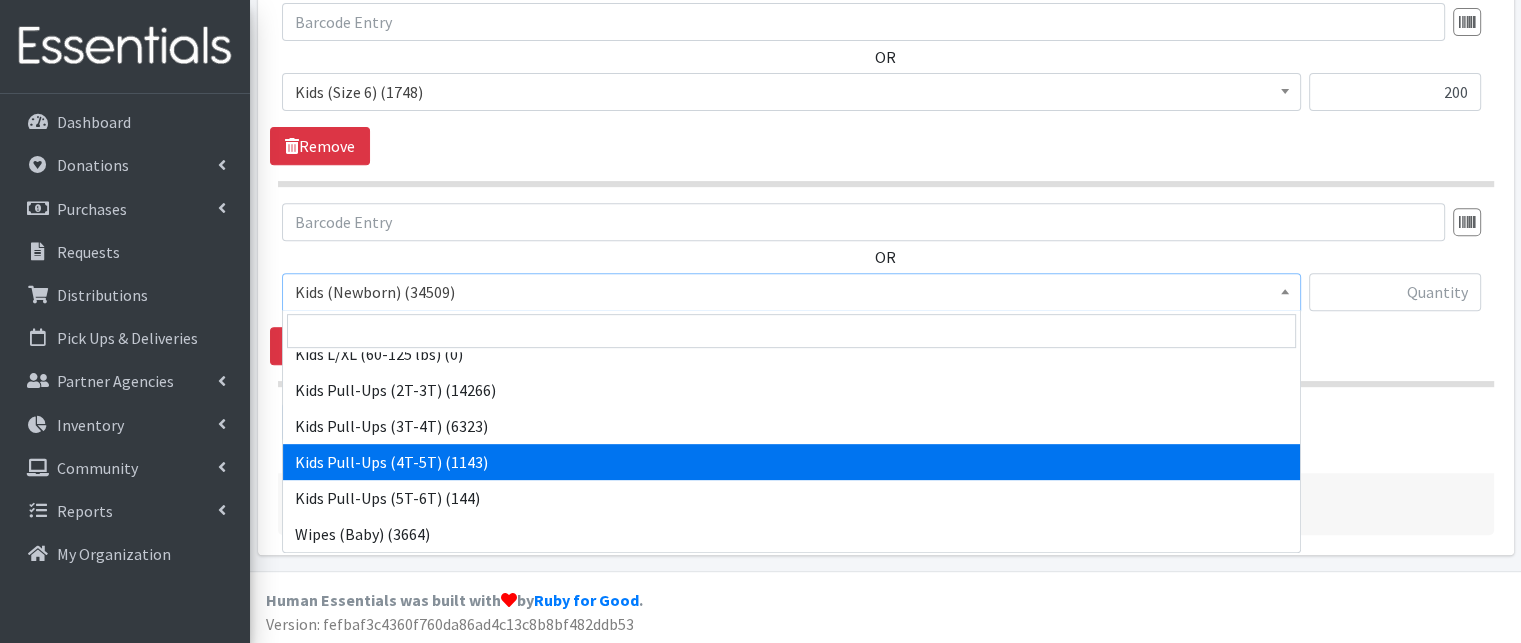 select on "4129" 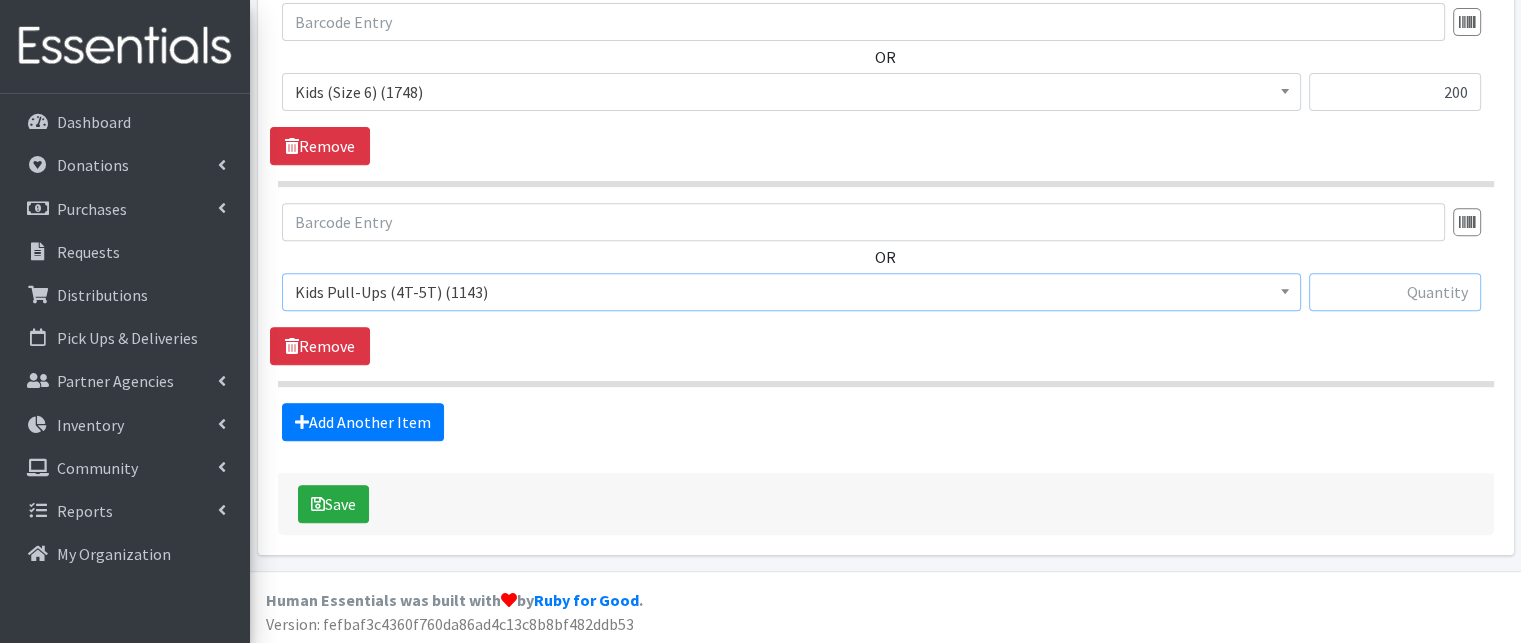 click at bounding box center [1395, 292] 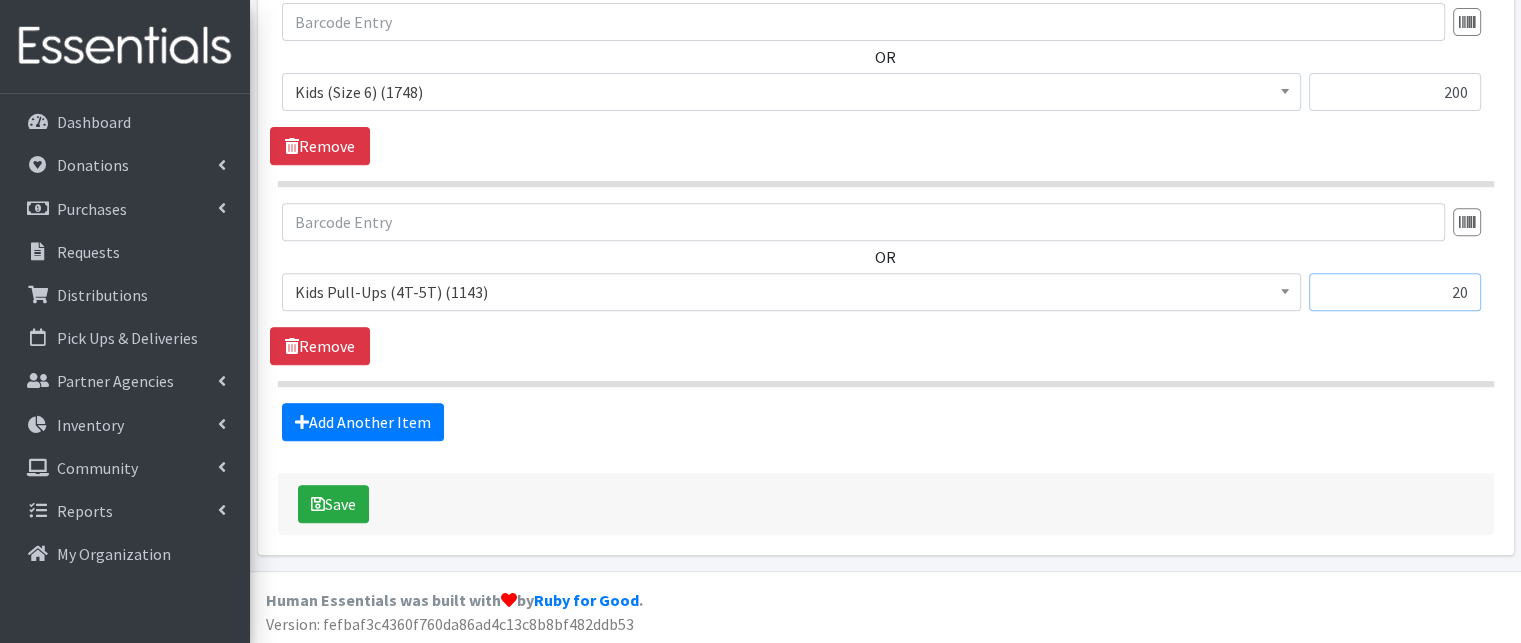 type on "2" 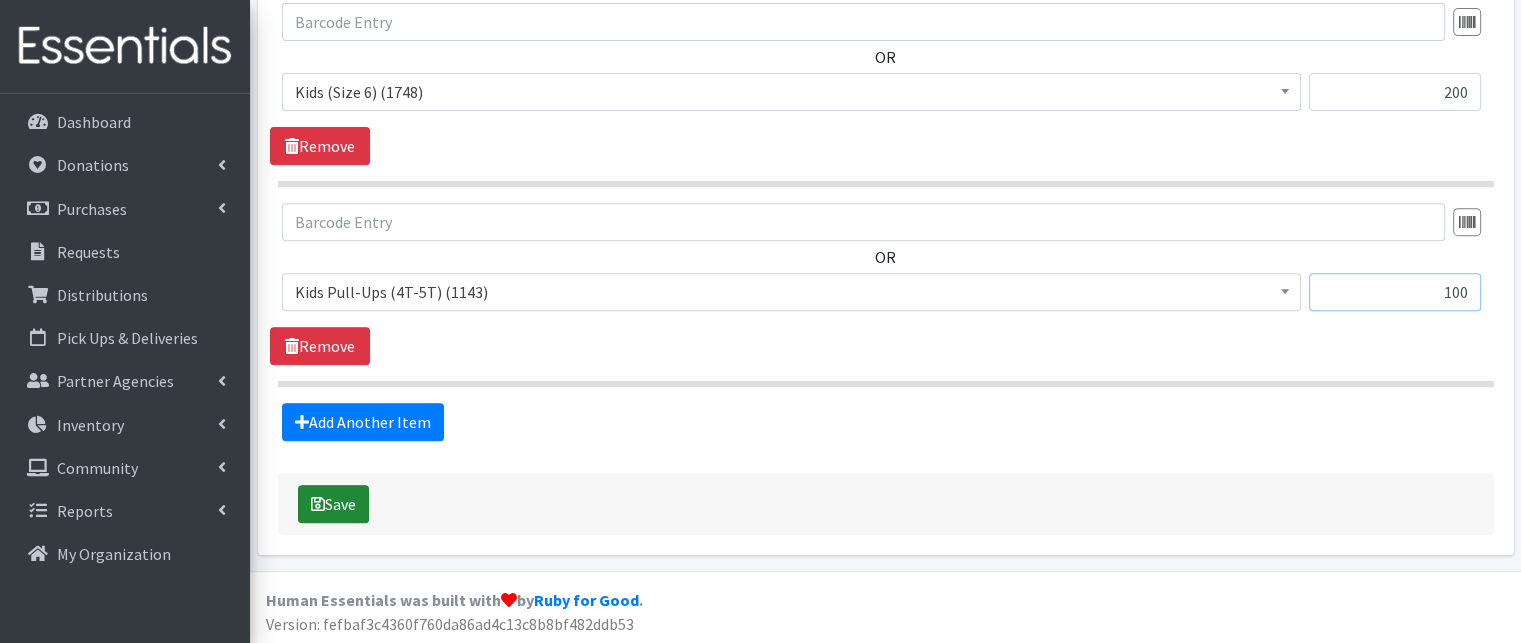 type on "100" 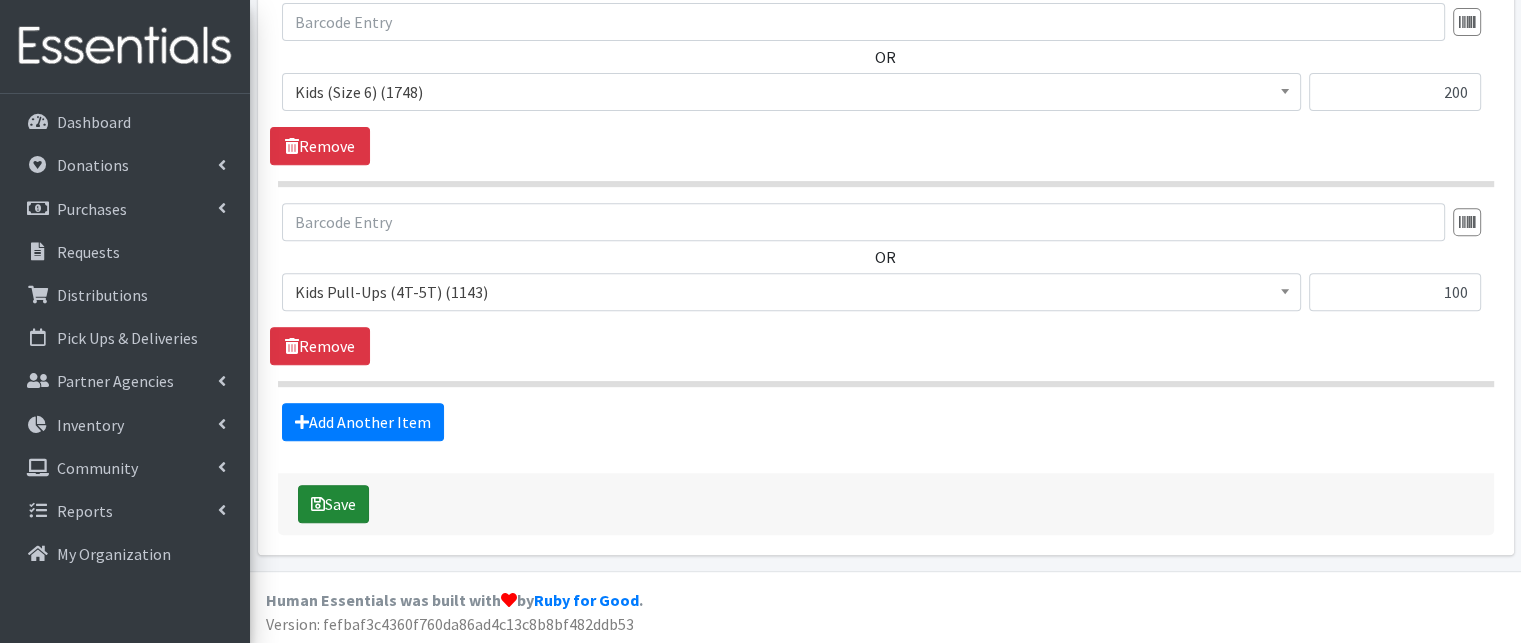 click at bounding box center (318, 504) 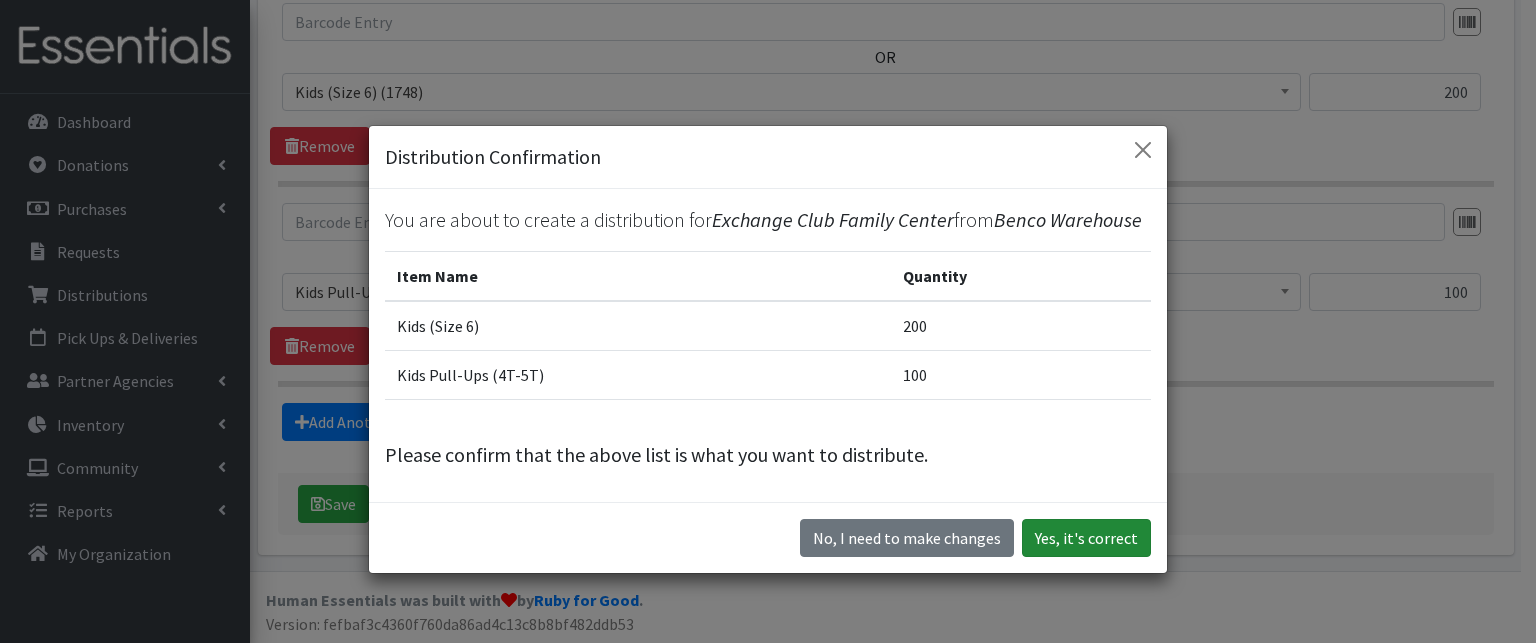 click on "Yes, it's correct" at bounding box center (1086, 538) 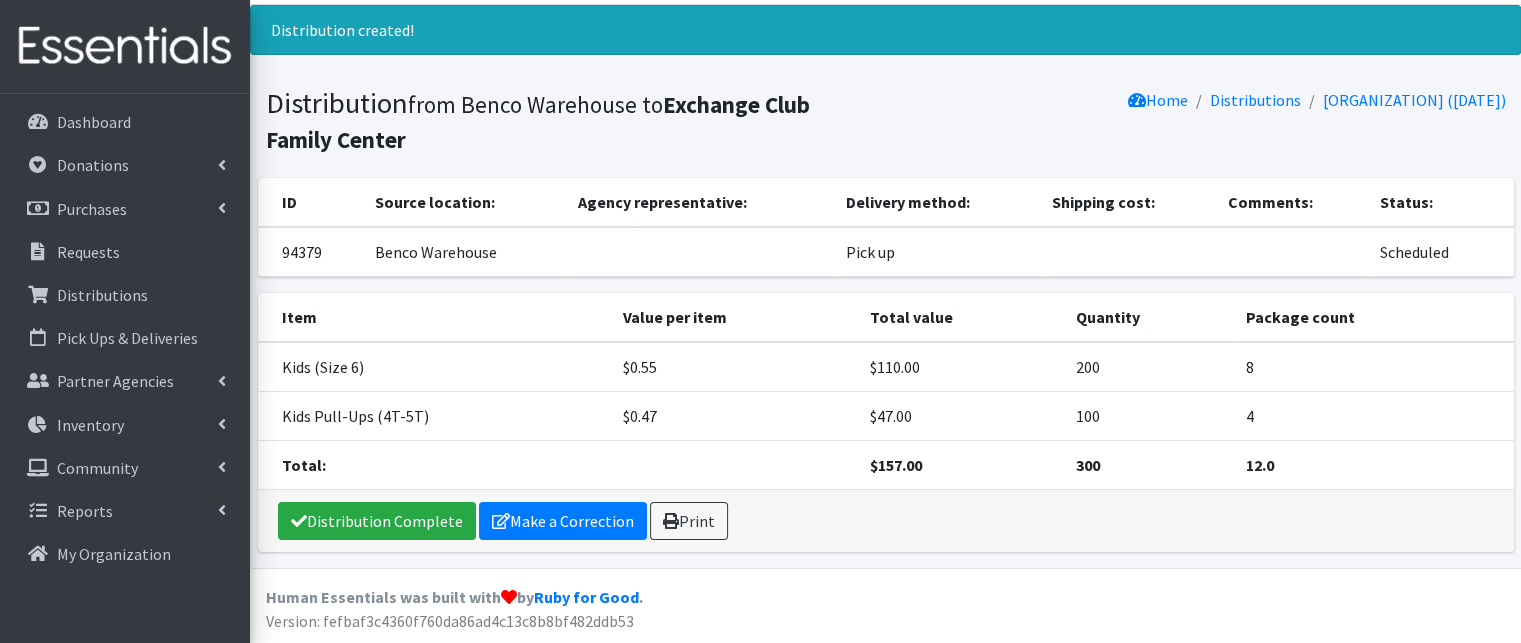 scroll, scrollTop: 0, scrollLeft: 0, axis: both 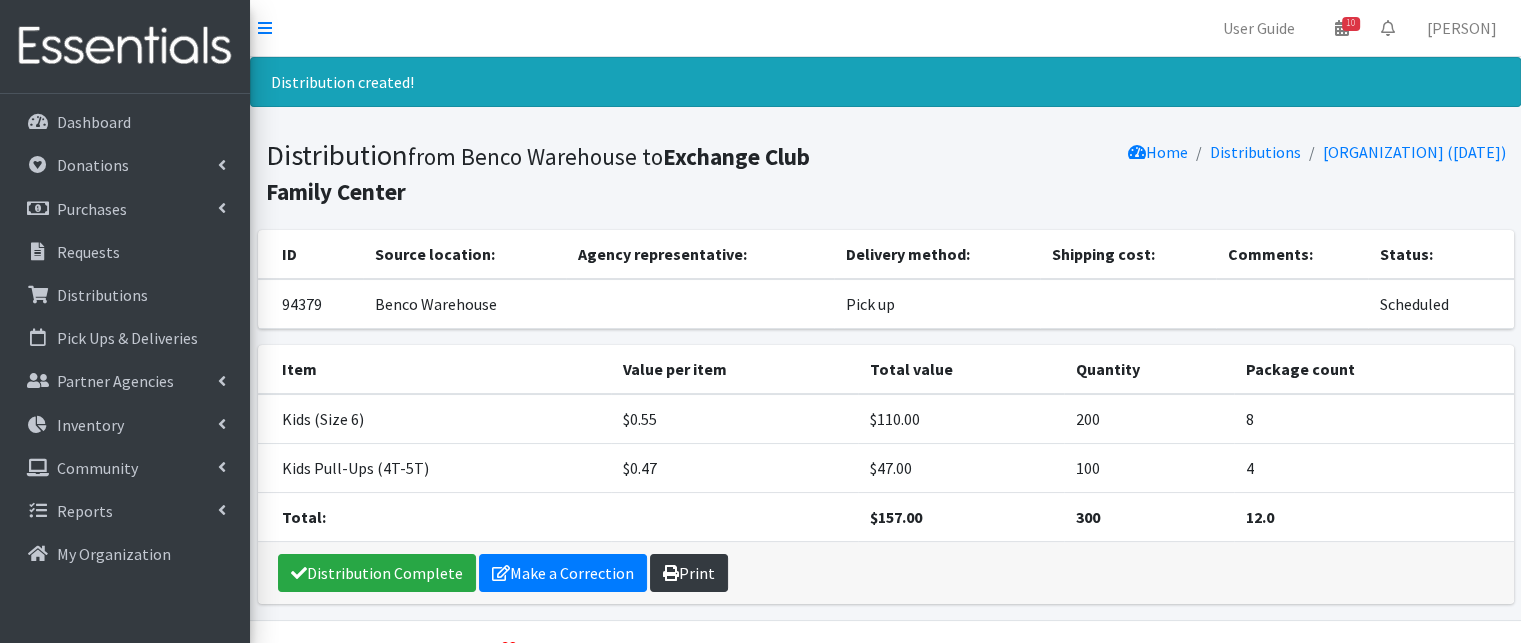 click on "Print" at bounding box center [689, 573] 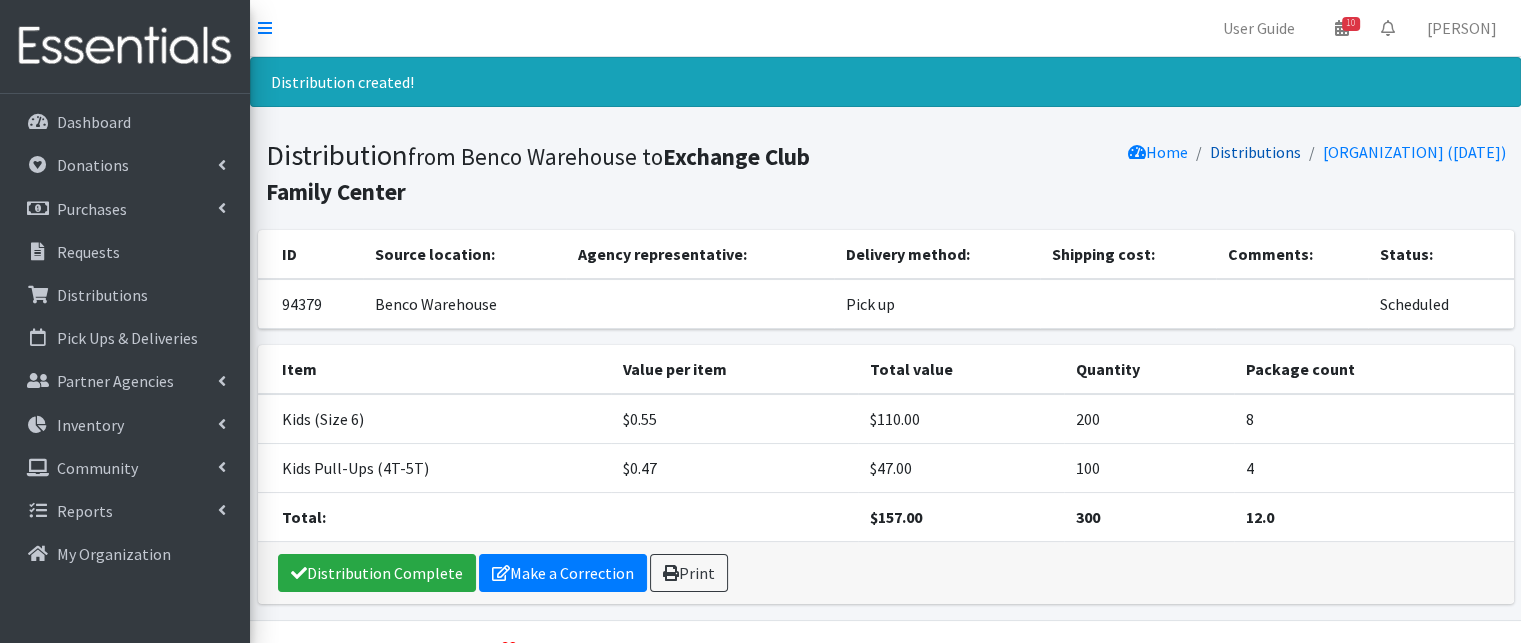 click on "Distributions" at bounding box center (1255, 152) 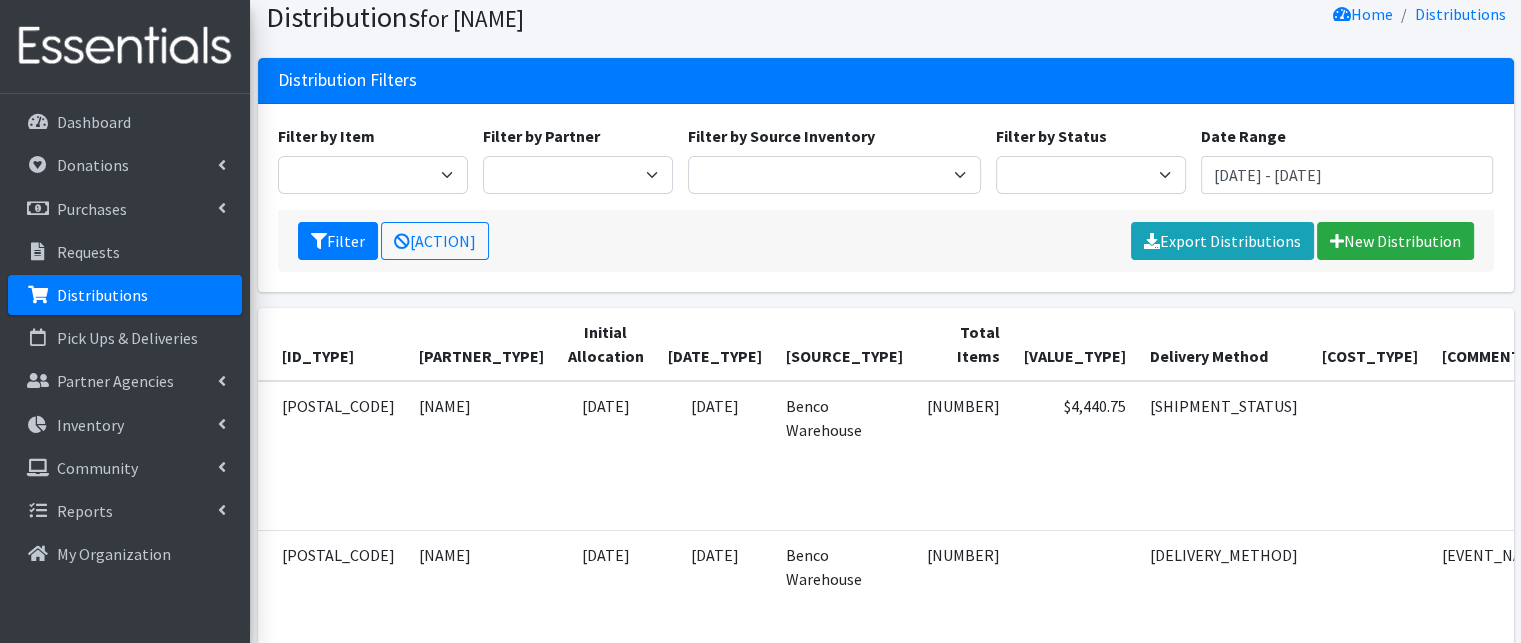 scroll, scrollTop: 0, scrollLeft: 0, axis: both 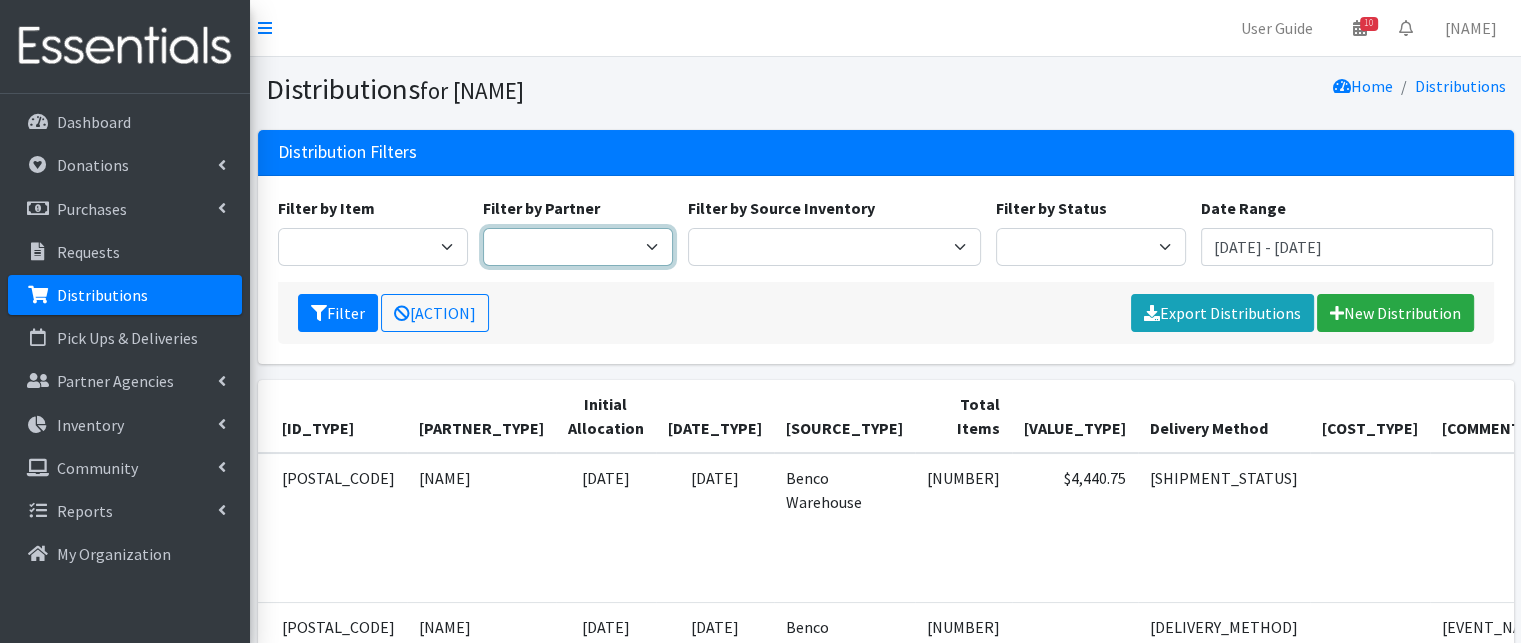 click on "Adore Me Nanny
Baby Luv Pregnancy Center
Children of Inmates
Daniel Kids
Diaper Bank (Direct Distribution)
Diaper Bank for Northeast Florida (For Community Donations Only)
Early Learning Coalition of Duval
Exchange Club Family Center
Family Promise of Jacksonville
Family Support Services (Center of Hope)
Gateway-Steps to Recovery
Hadassah's Hope
Inspire to Rise
Jonathan Jean Foundation
National Doula Network
National Doula Network - Marie Hester
National Doula Network - Sharon Lonix
Positive Family Pivot
Ronald McDonald House Charities of Jacksonville
Seeds of Love Outreach
Sunshine Health
Test Account
The Lotus Flower Project" at bounding box center [578, 247] 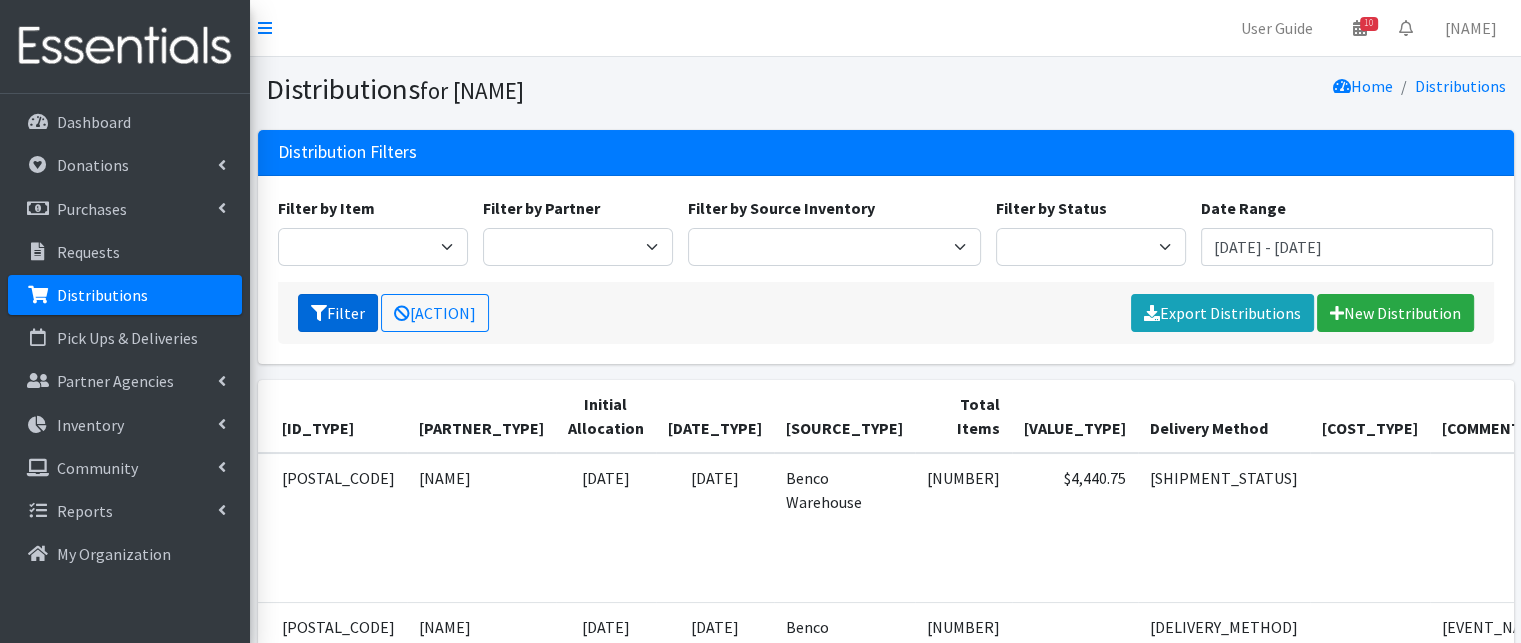 click at bounding box center (319, 313) 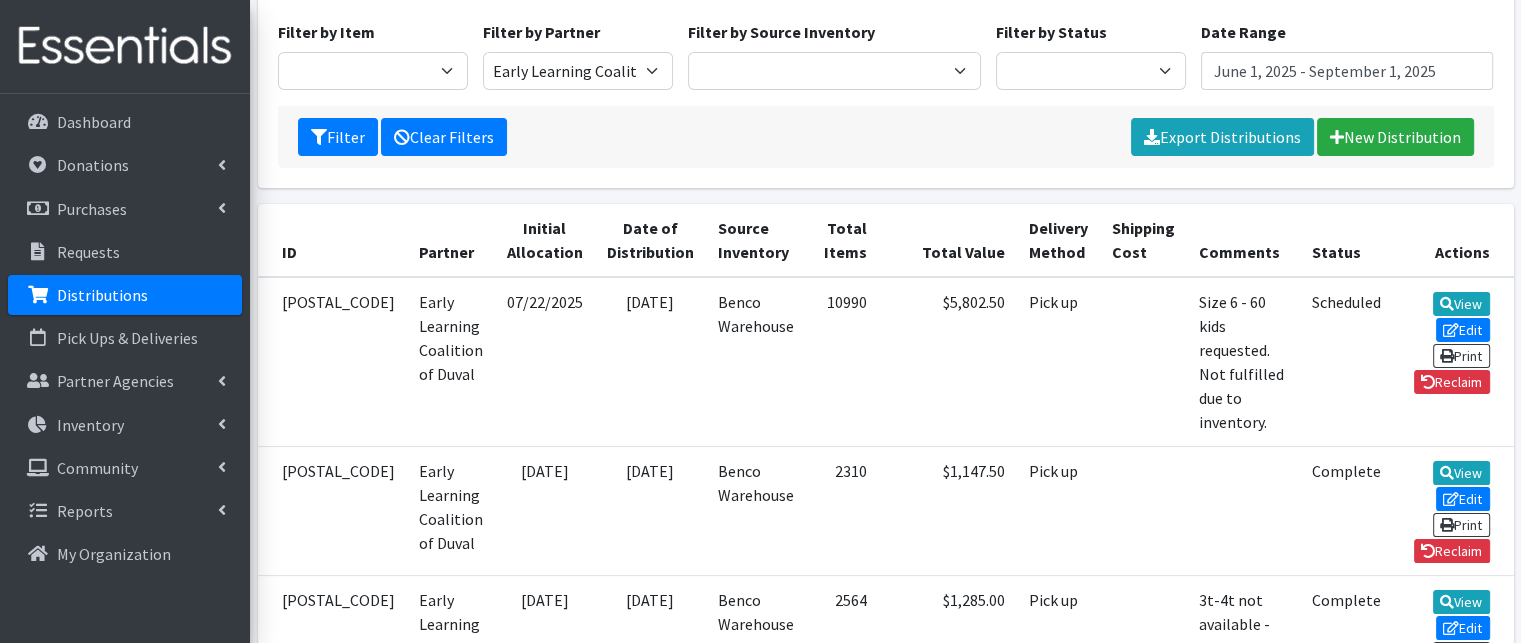scroll, scrollTop: 200, scrollLeft: 0, axis: vertical 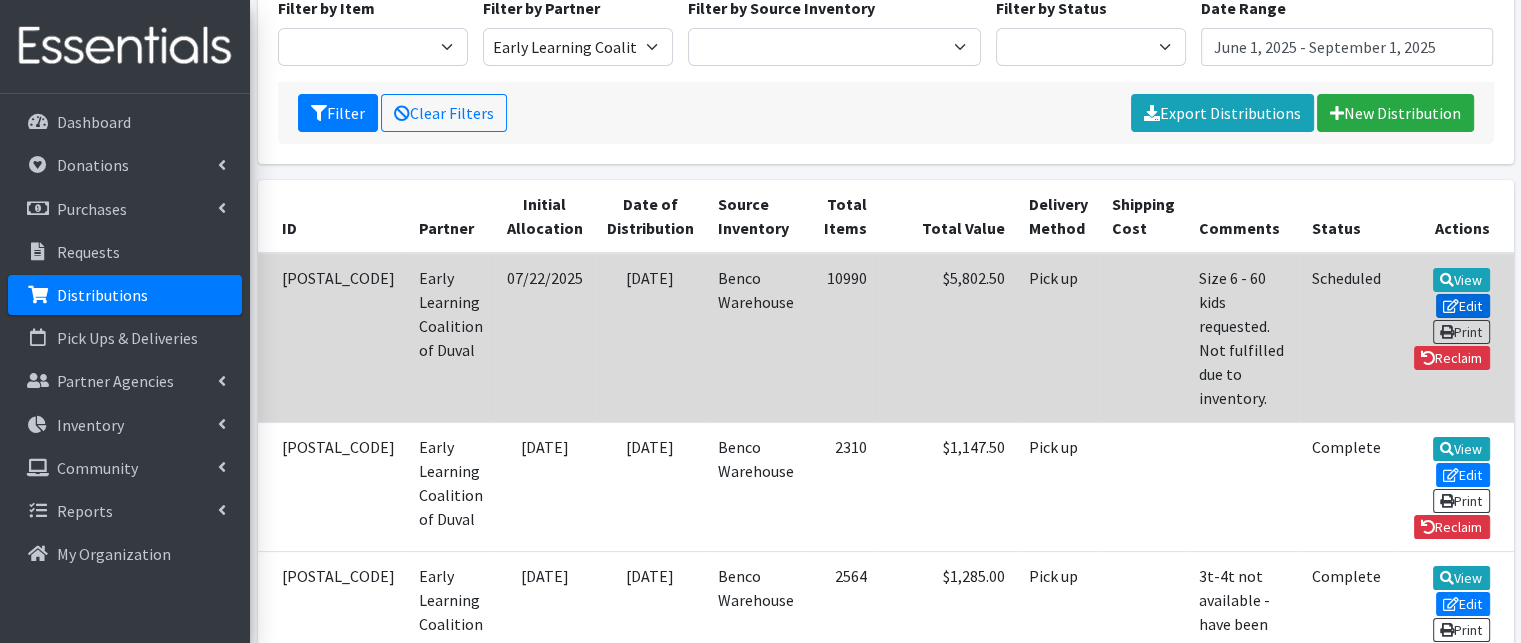 click on "Edit" at bounding box center (1463, 306) 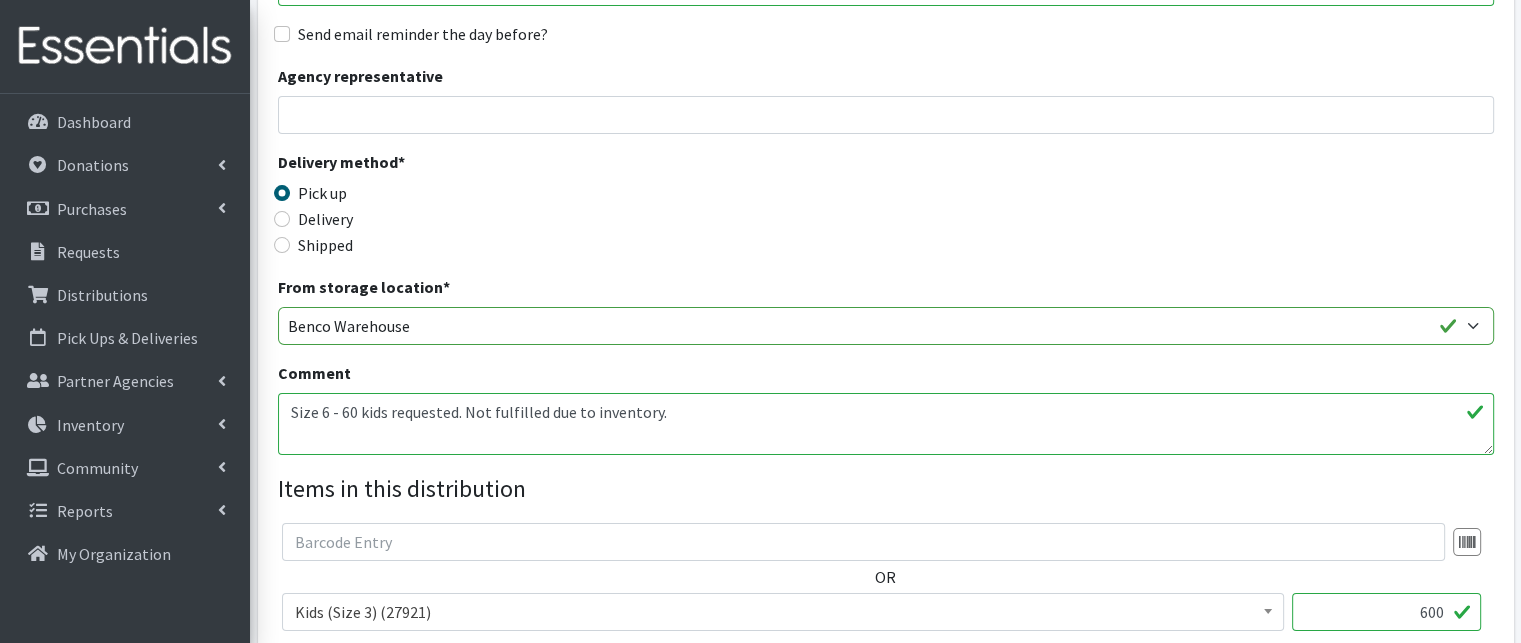 scroll, scrollTop: 500, scrollLeft: 0, axis: vertical 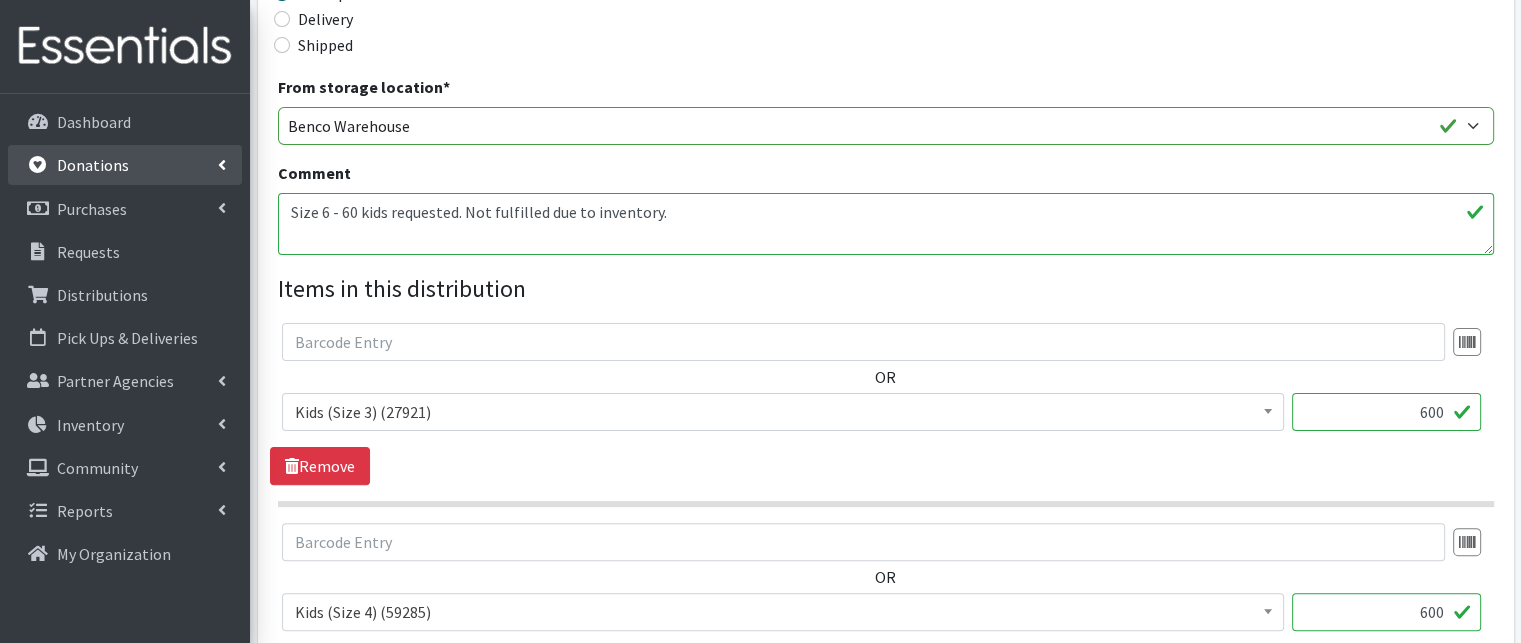 drag, startPoint x: 308, startPoint y: 213, endPoint x: 61, endPoint y: 175, distance: 249.90598 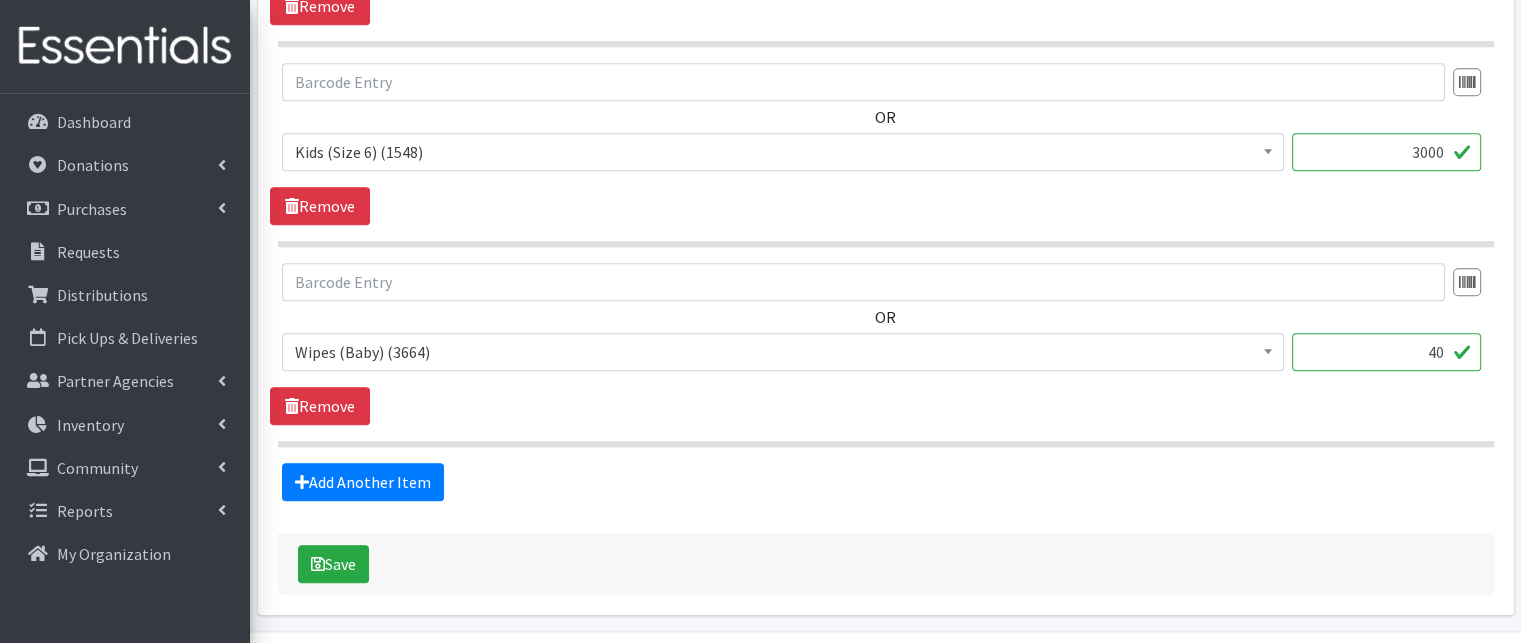 scroll, scrollTop: 2216, scrollLeft: 0, axis: vertical 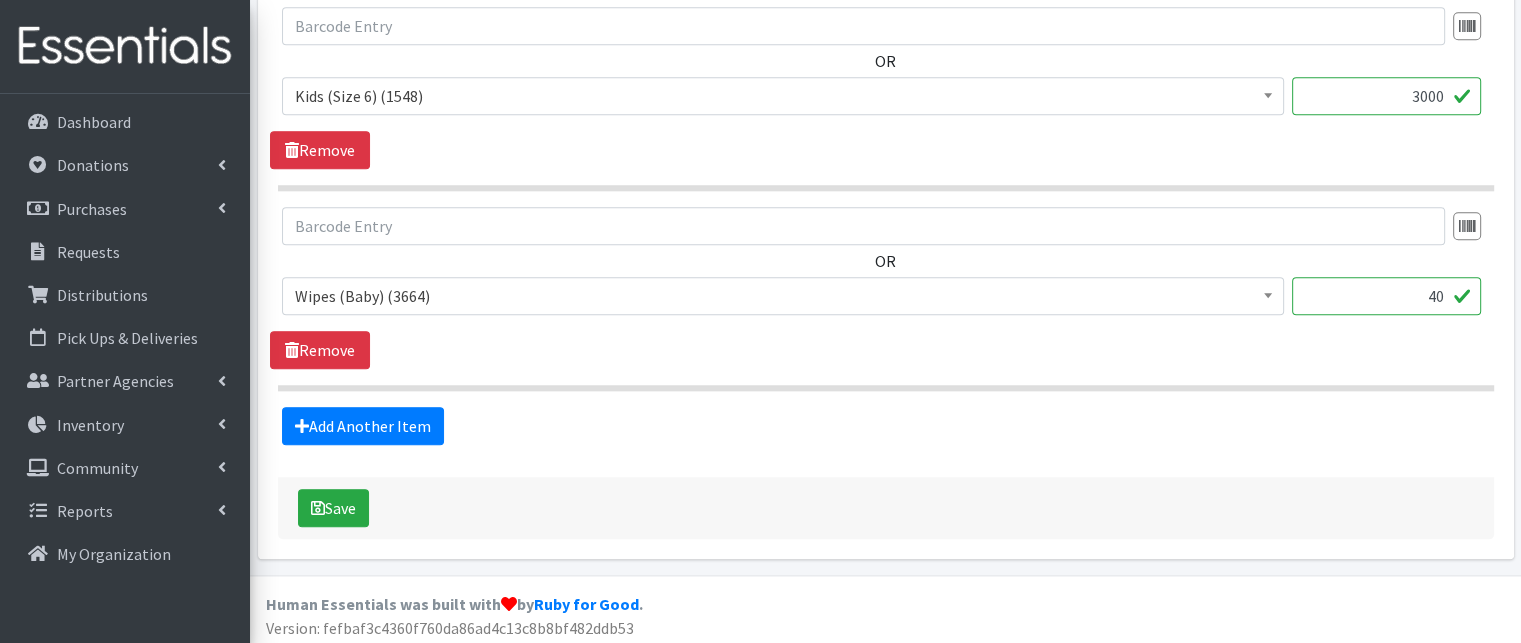 type 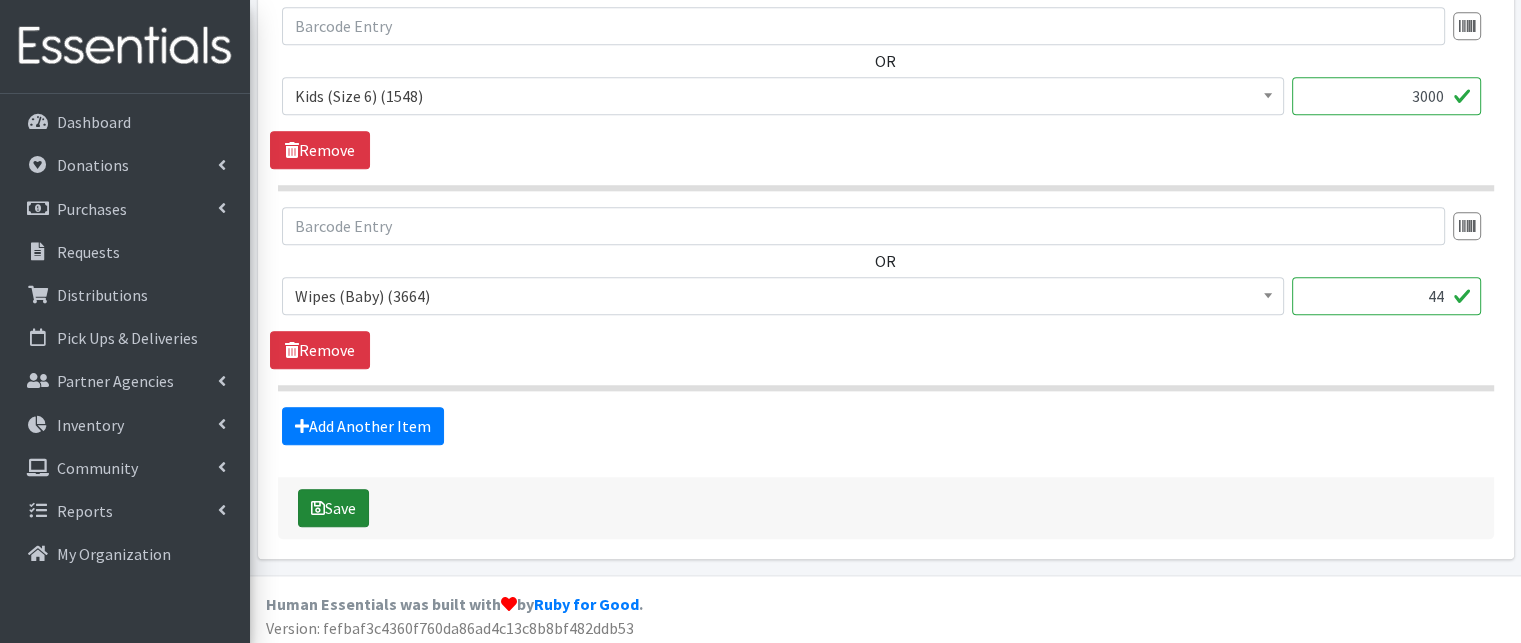 type on "44" 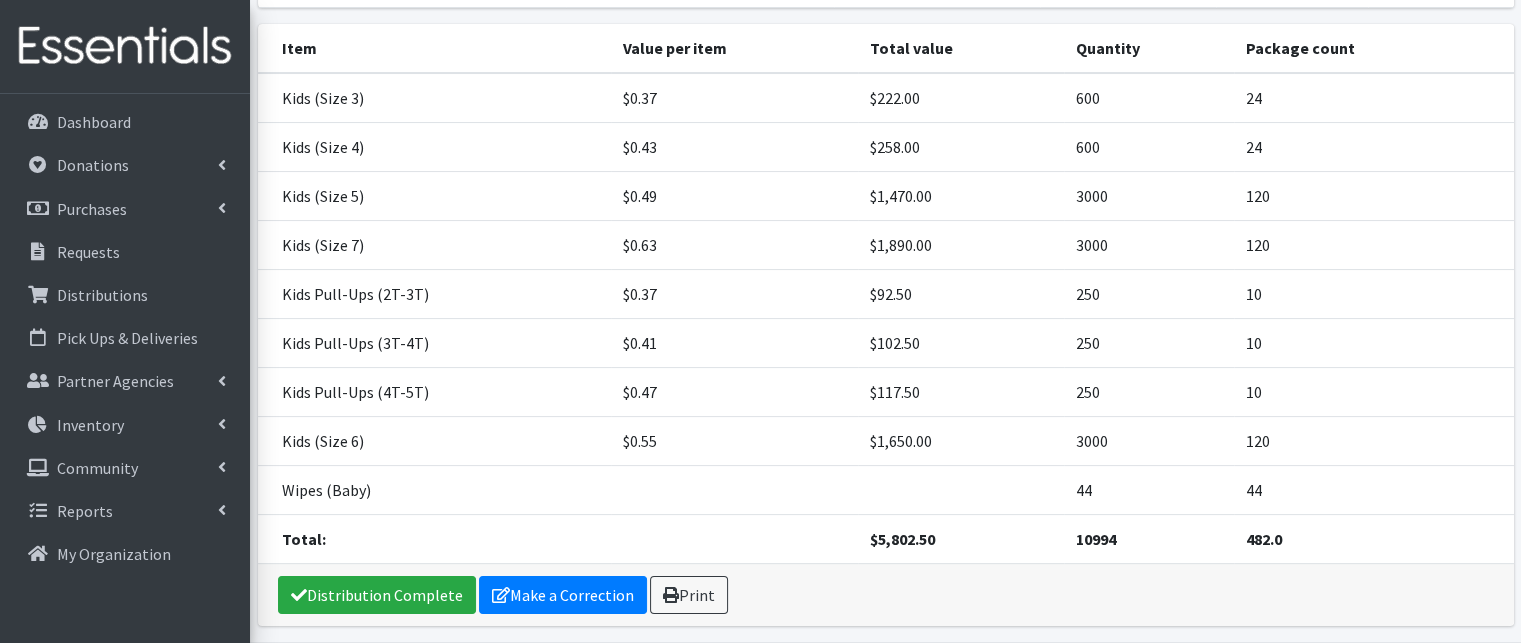 scroll, scrollTop: 391, scrollLeft: 0, axis: vertical 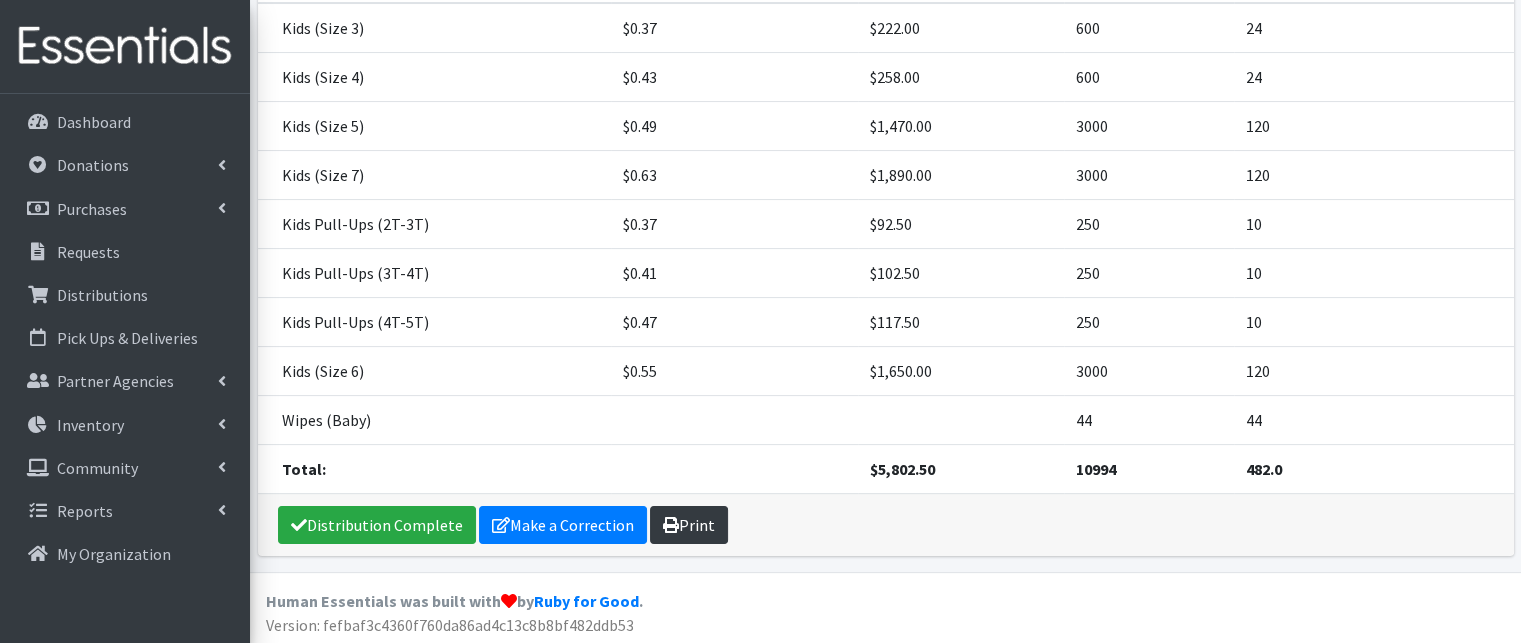 click on "Print" at bounding box center (689, 525) 